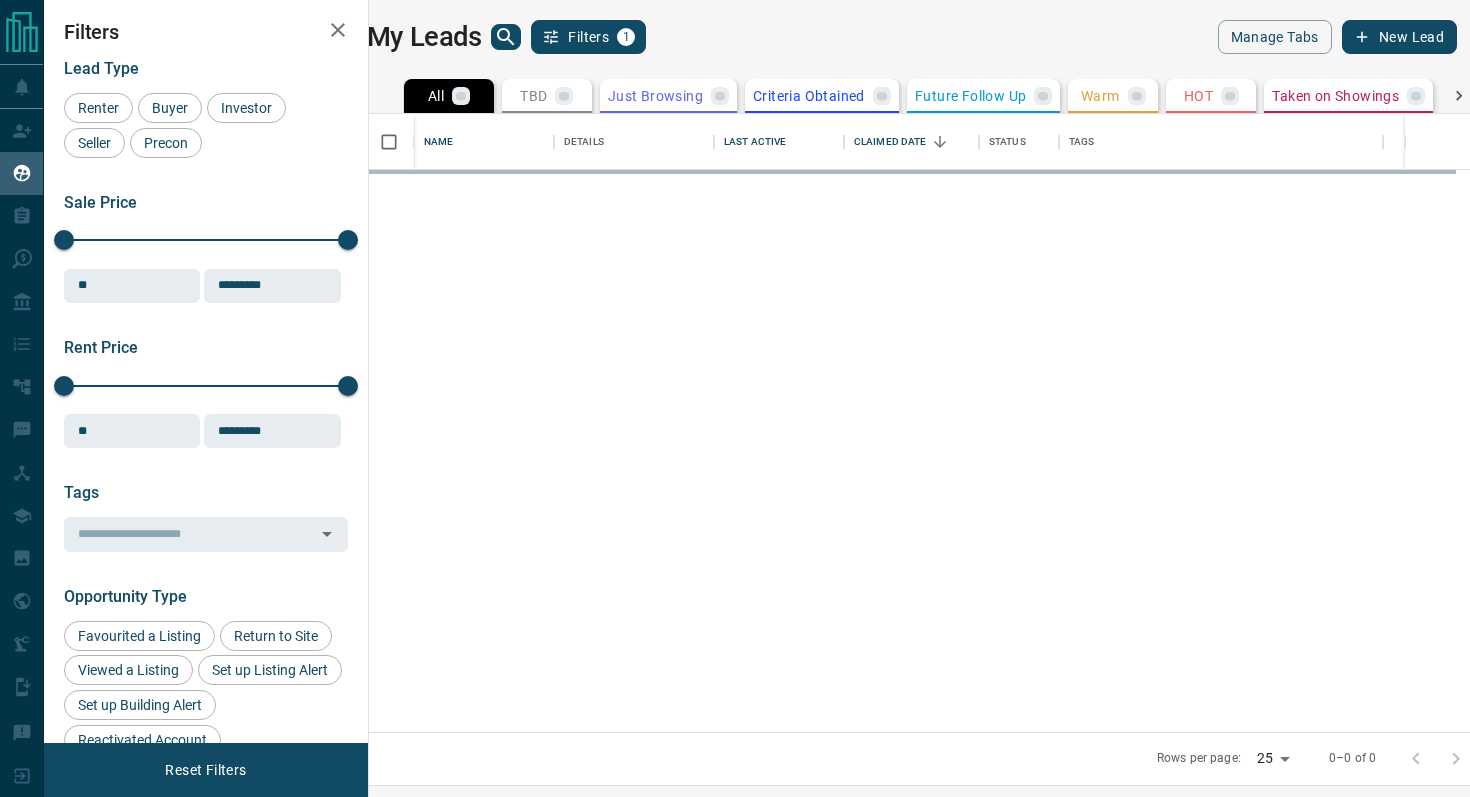 scroll, scrollTop: 0, scrollLeft: 0, axis: both 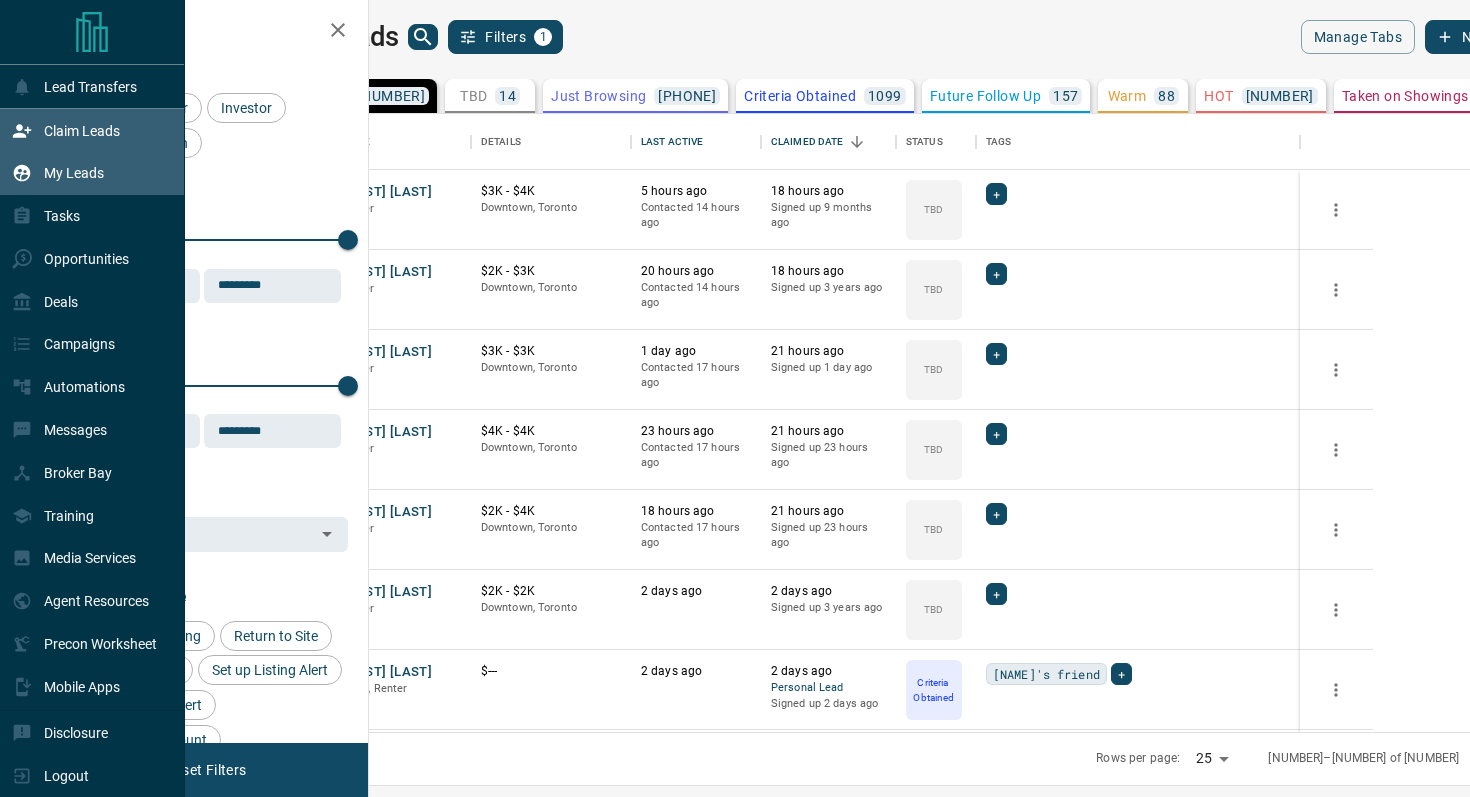 click on "Claim Leads" at bounding box center [66, 130] 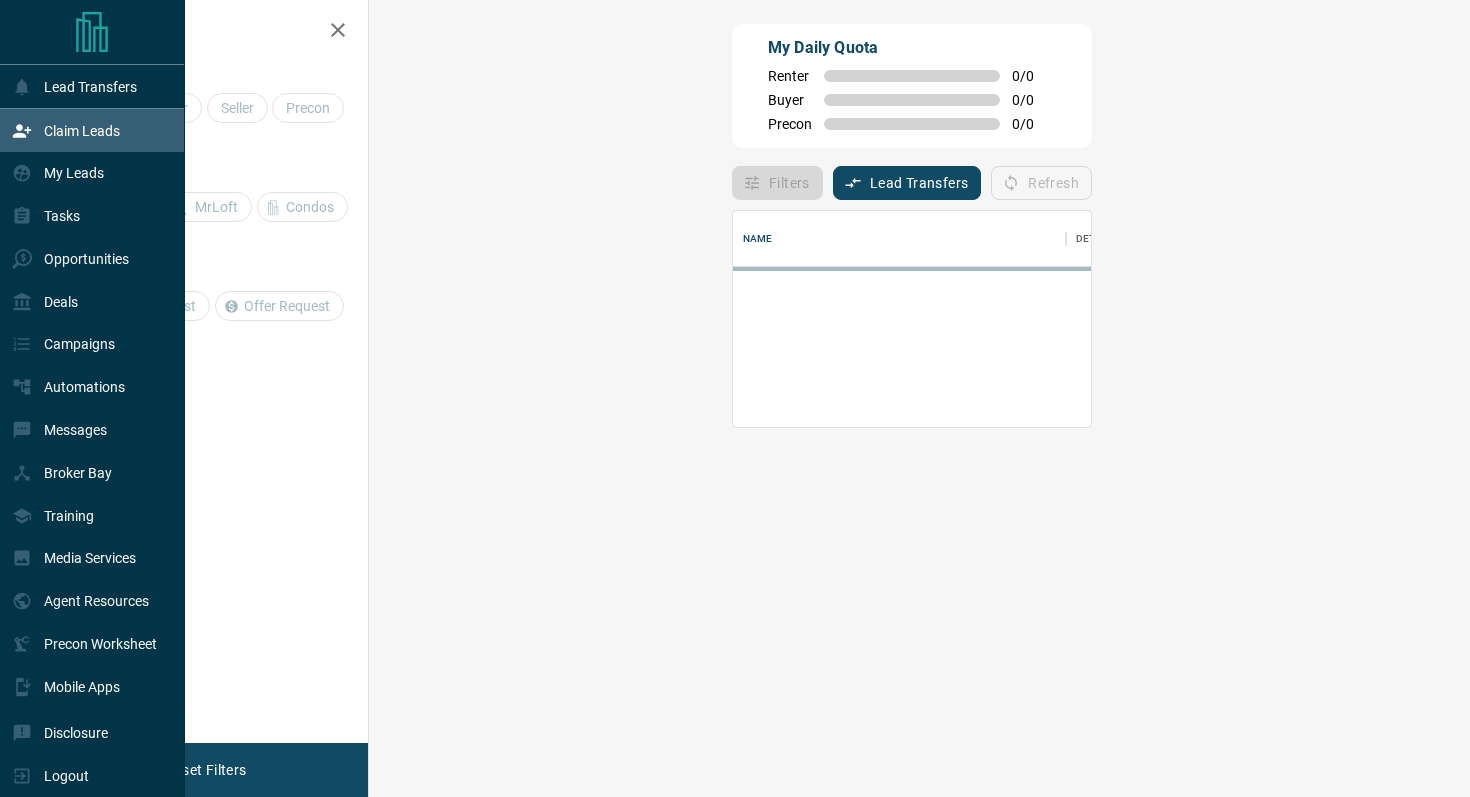 scroll, scrollTop: 1, scrollLeft: 1, axis: both 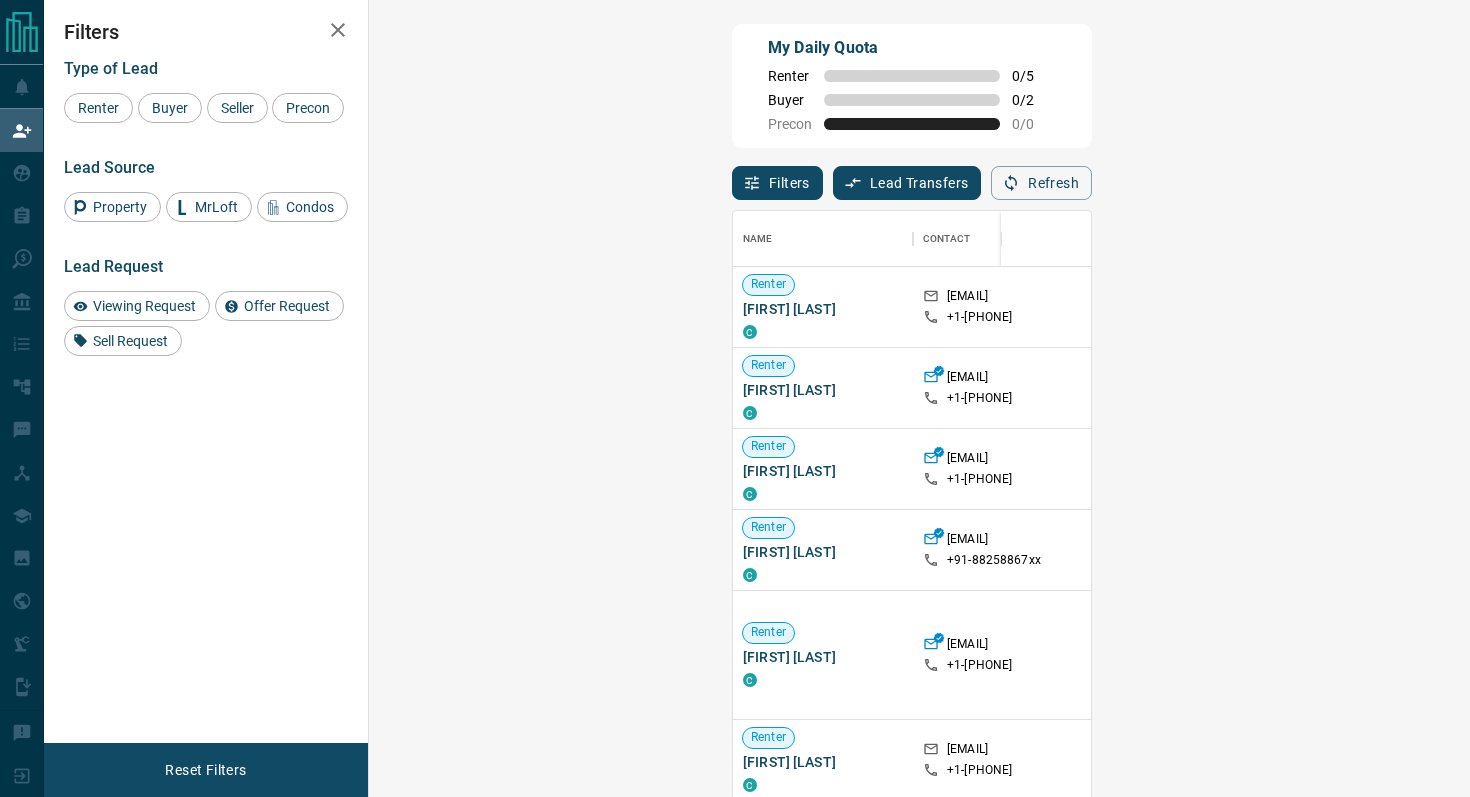 click on "Claim" at bounding box center (1746, 388) 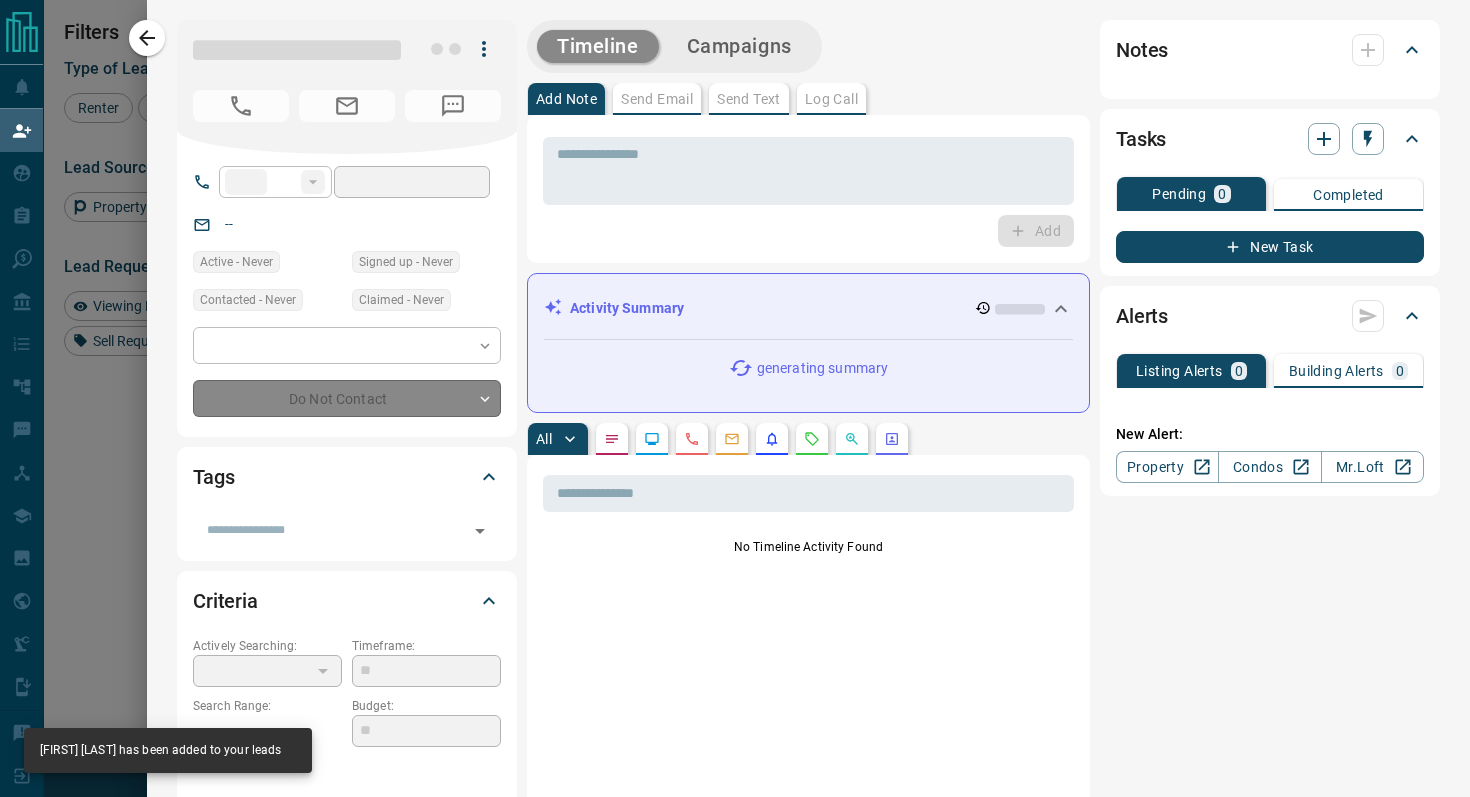 type on "**" 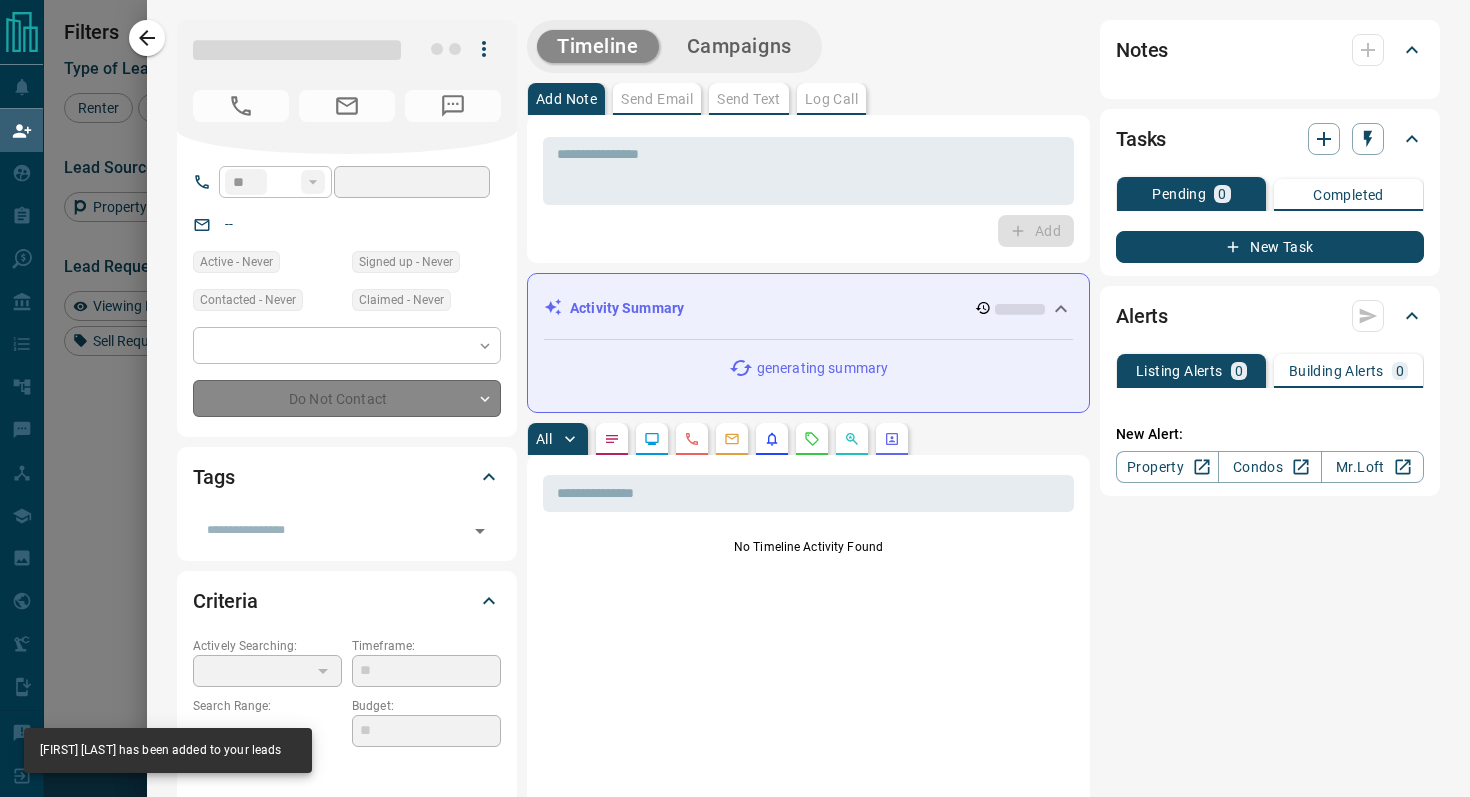 type on "**********" 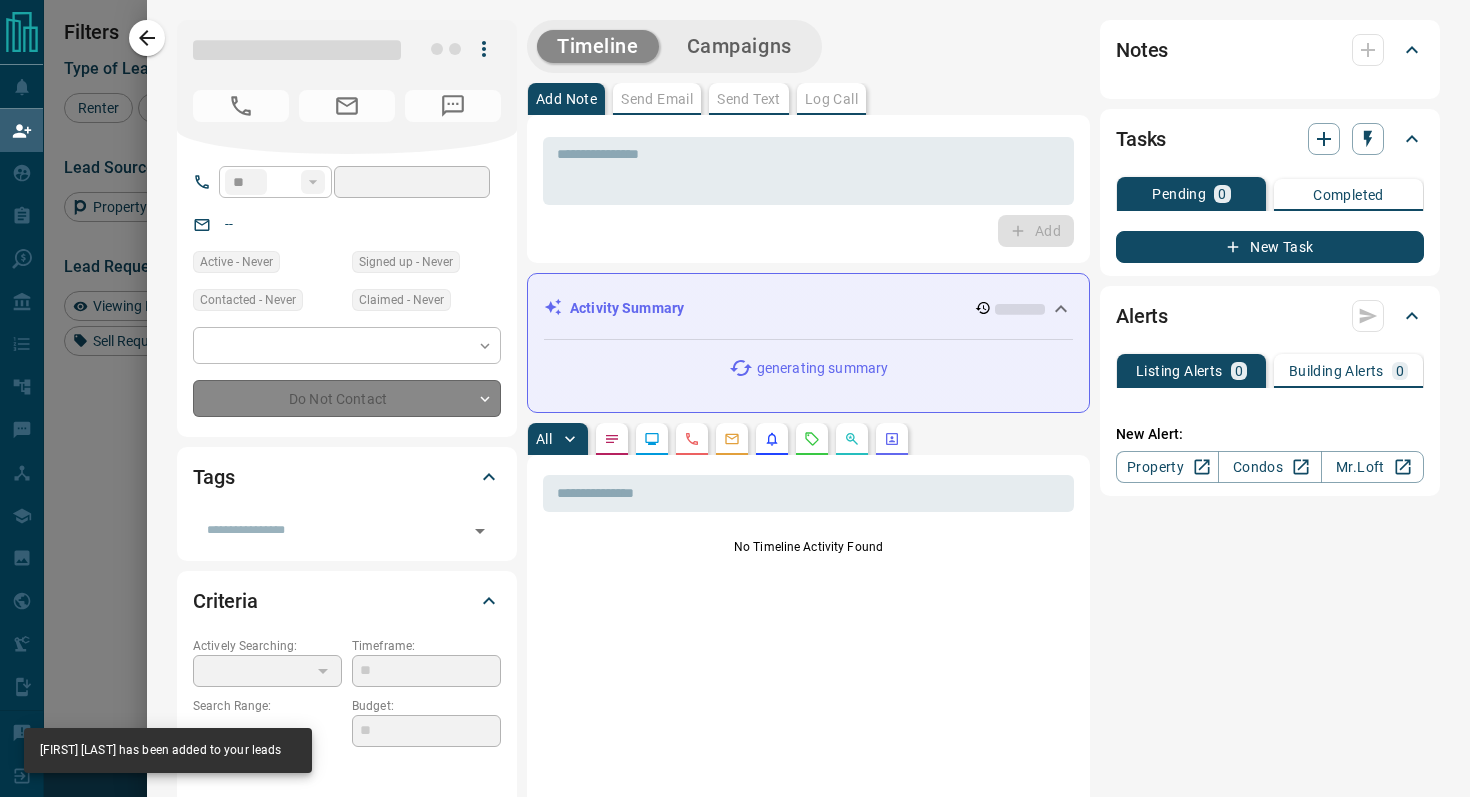 type on "**********" 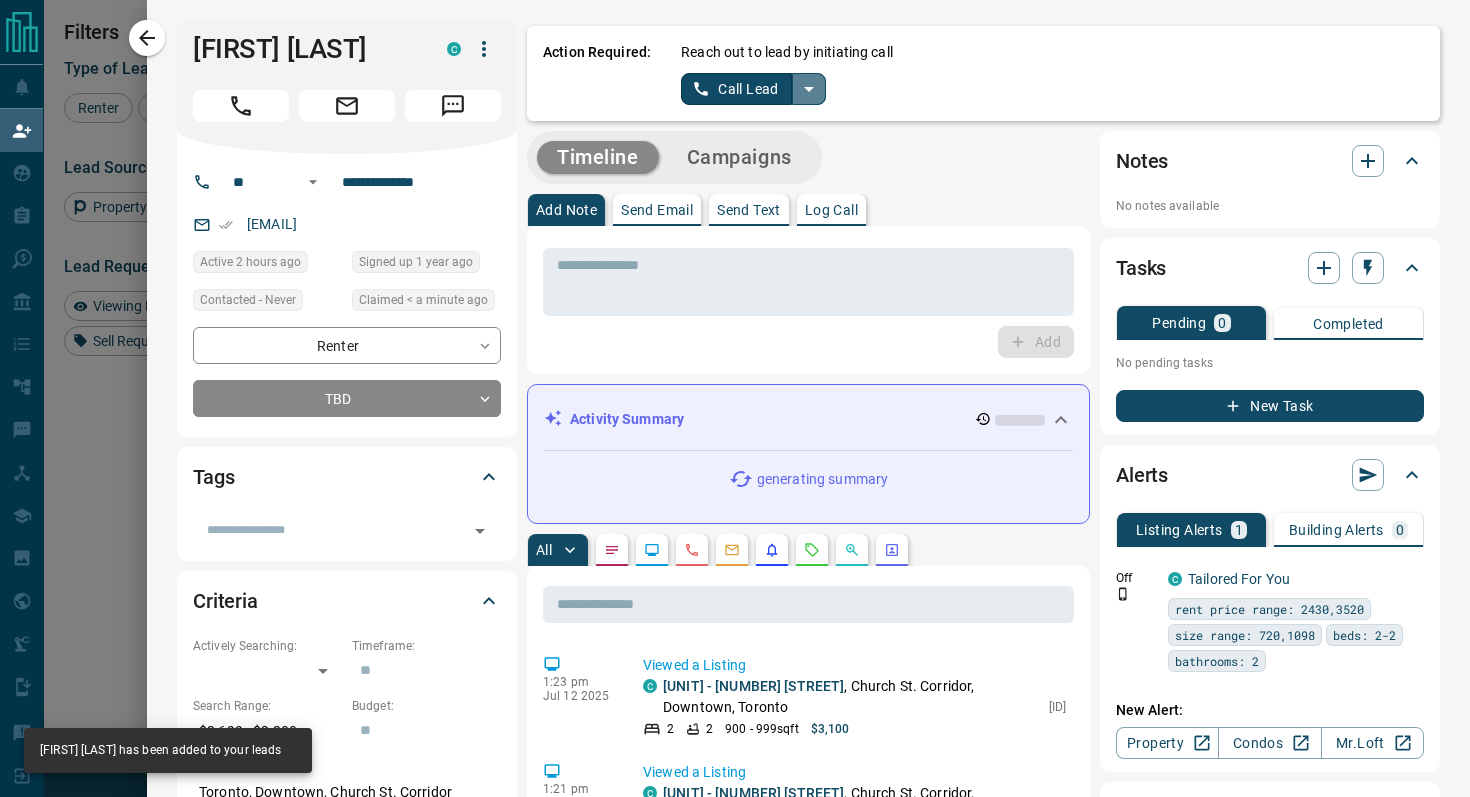 click 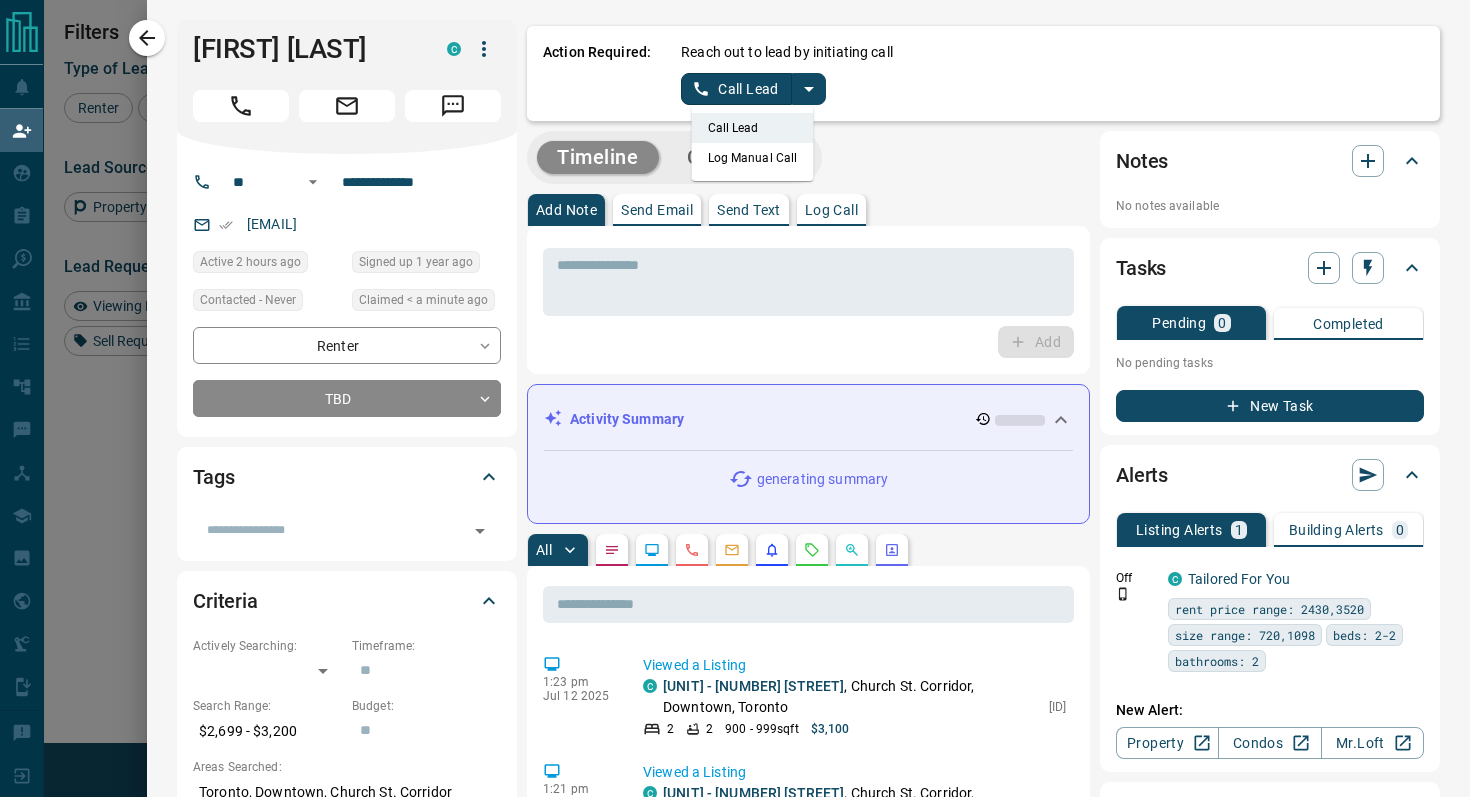 click on "Log Manual Call" at bounding box center [753, 158] 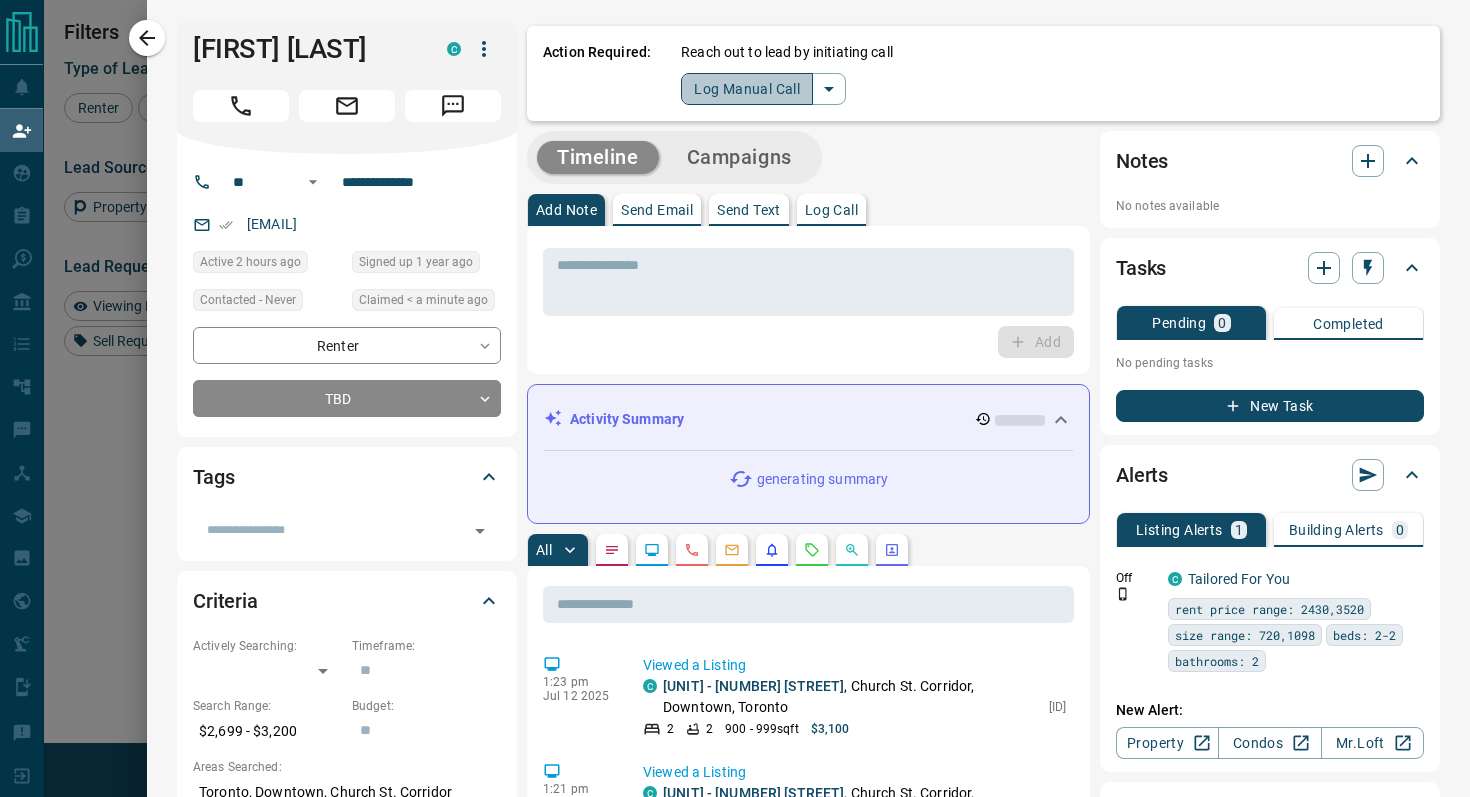 click on "Log Manual Call" at bounding box center [747, 89] 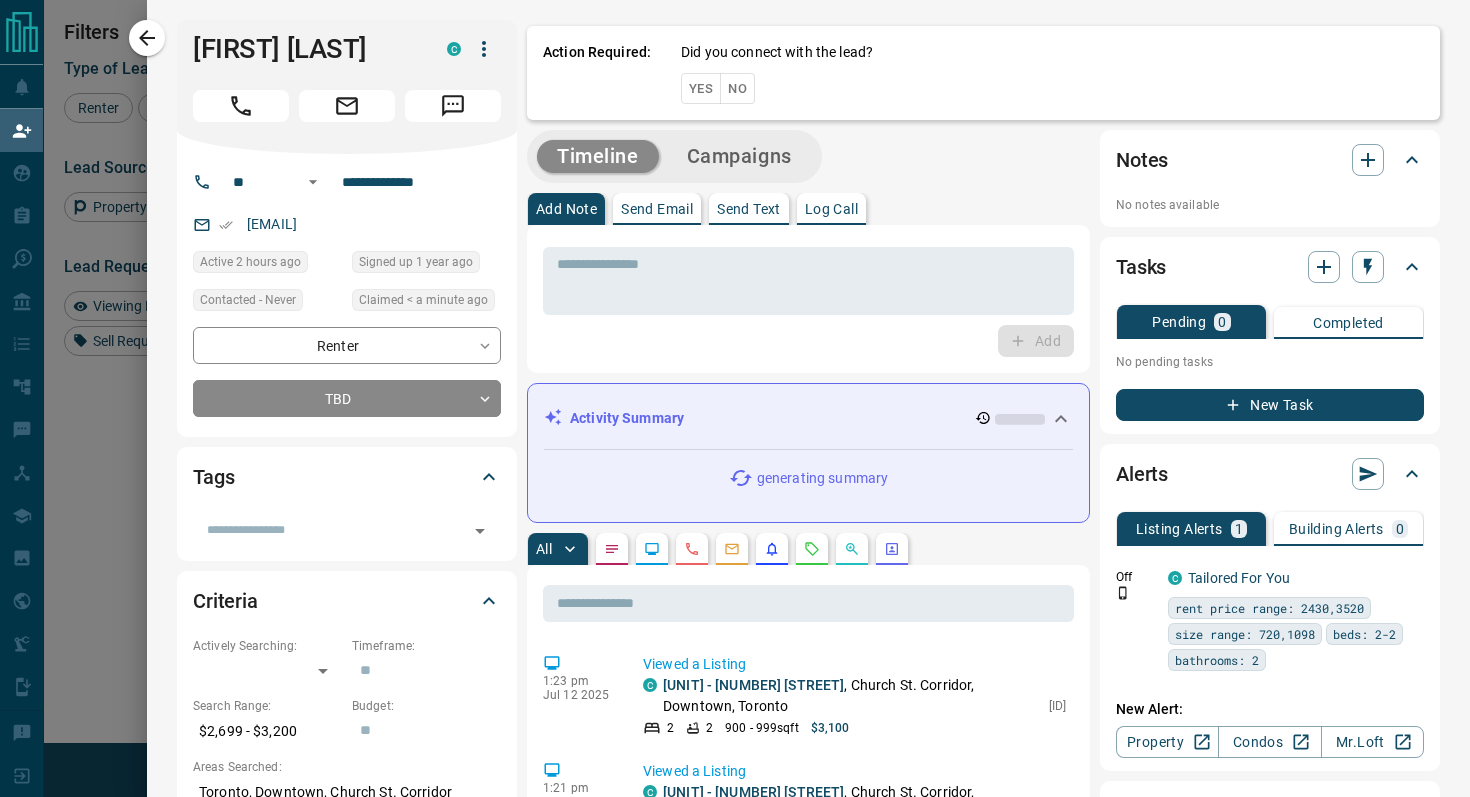 click on "No" at bounding box center (737, 88) 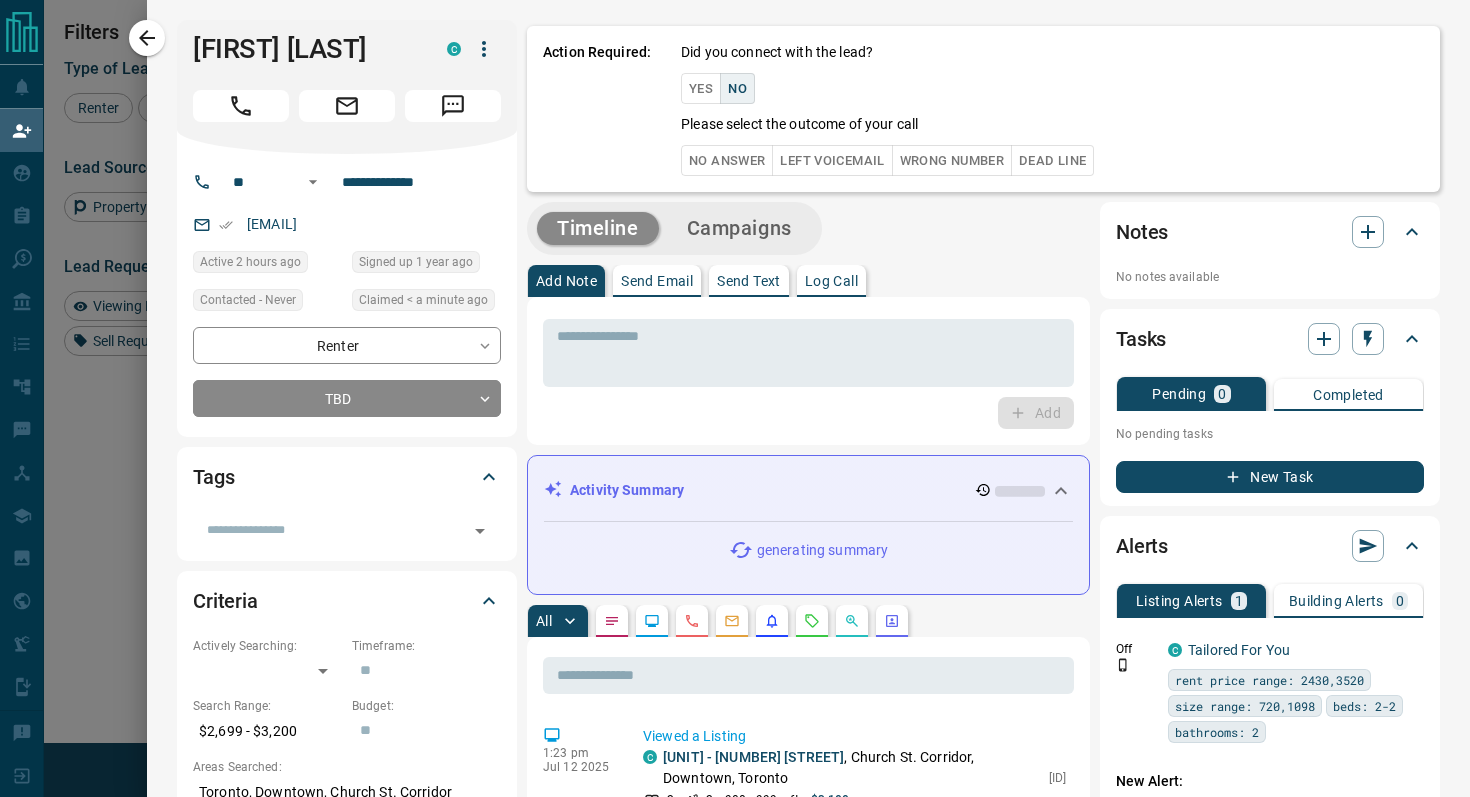 click on "No Answer" at bounding box center [727, 160] 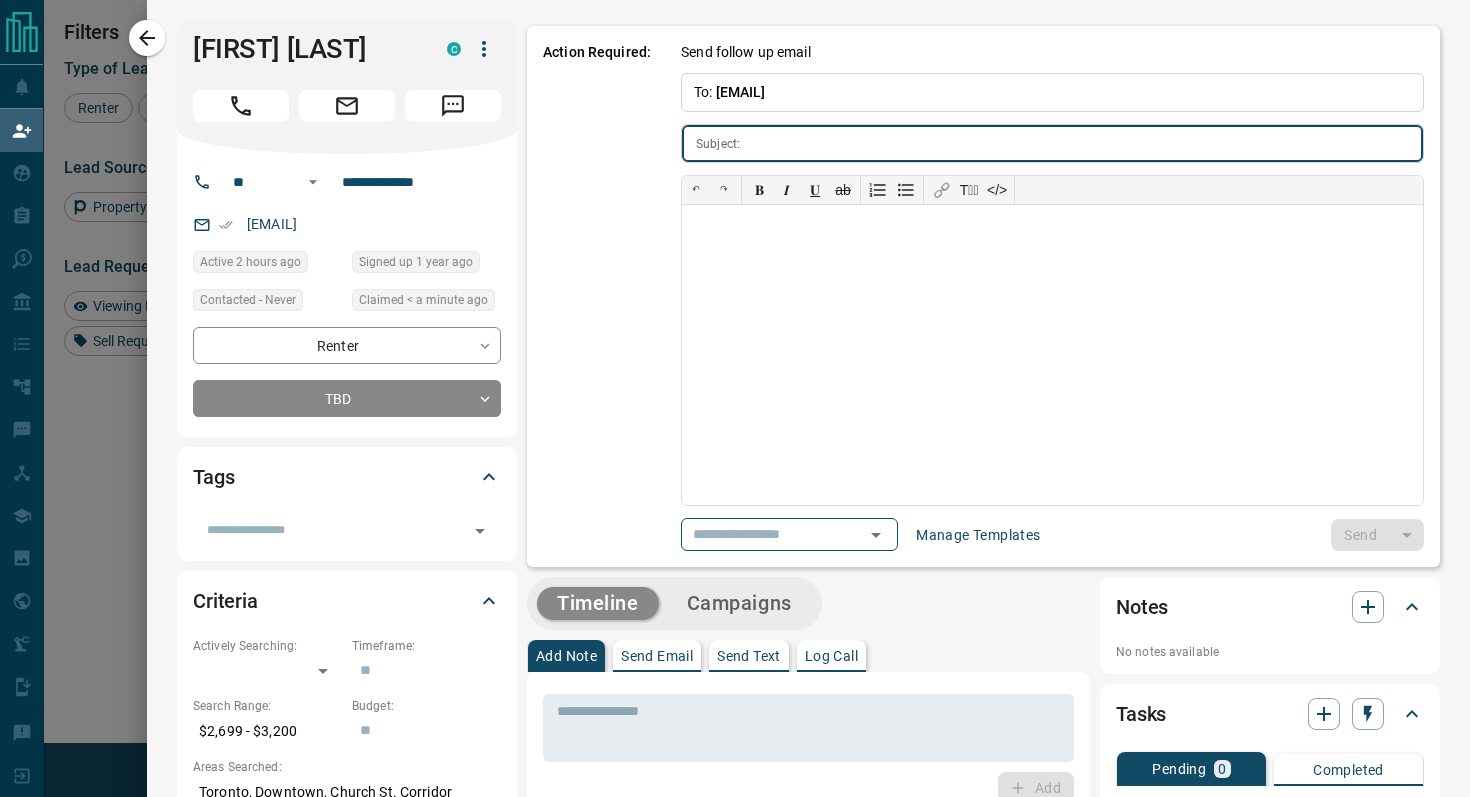 type on "**********" 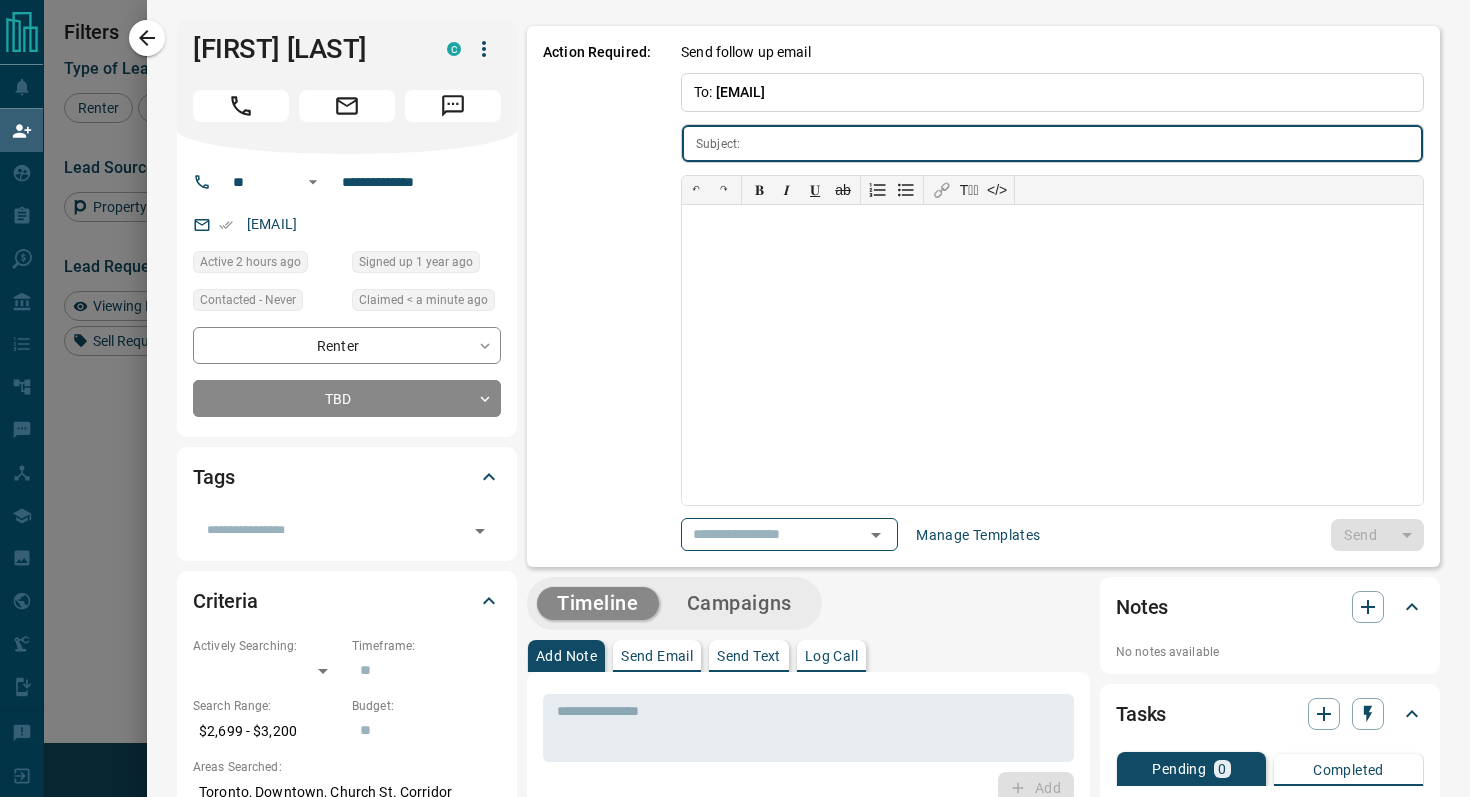 type on "**********" 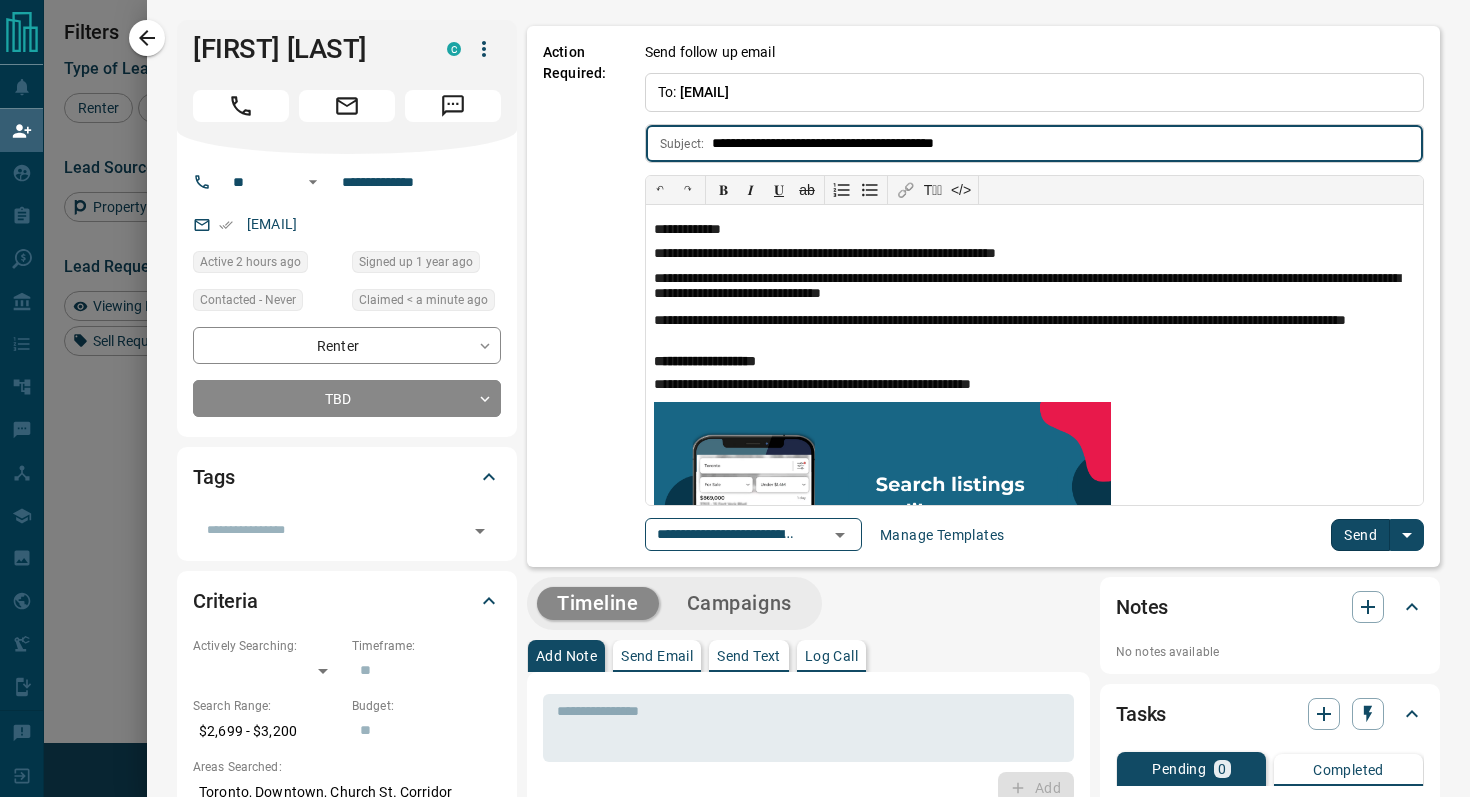 click on "Send" at bounding box center [1360, 535] 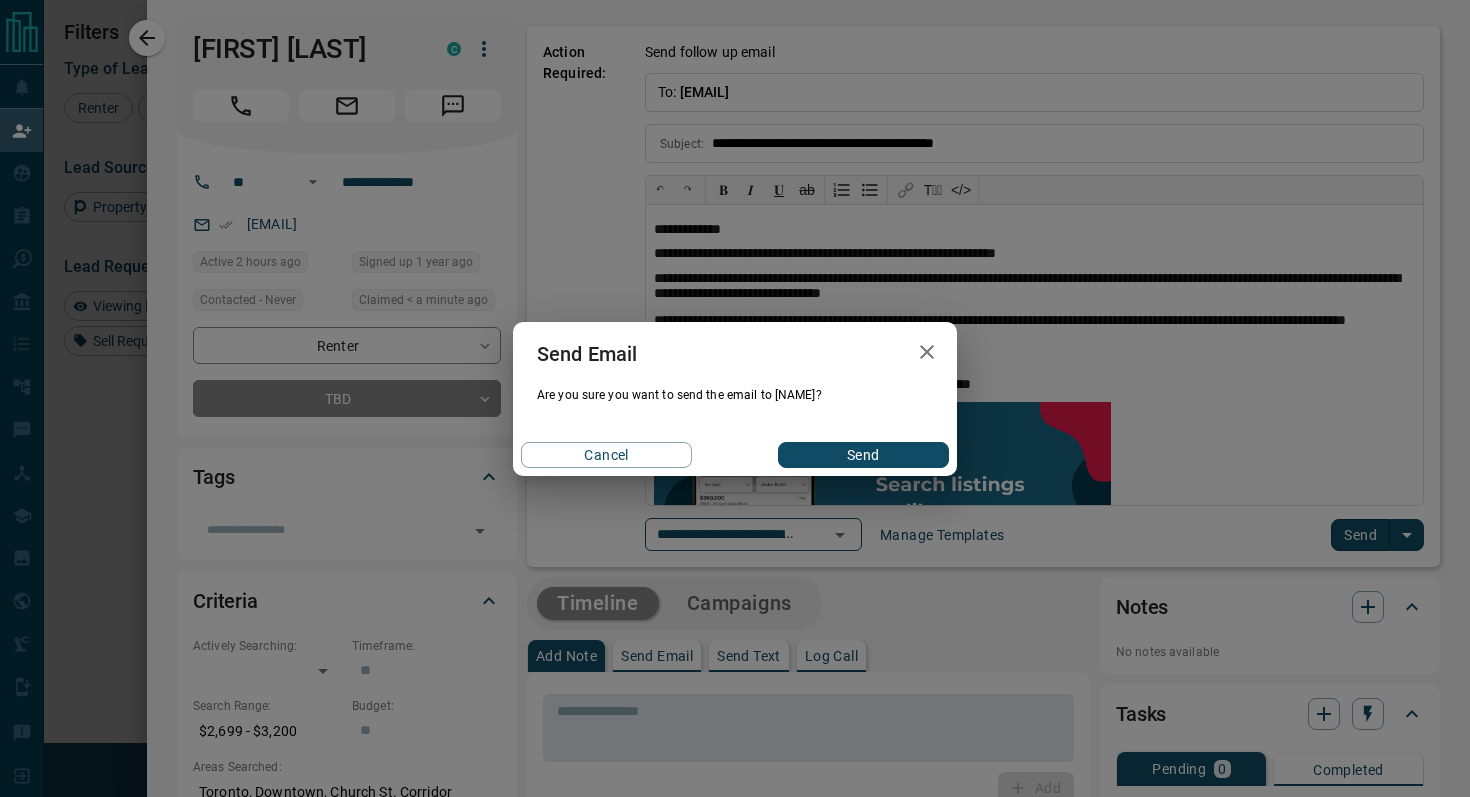 click on "Send" at bounding box center [863, 455] 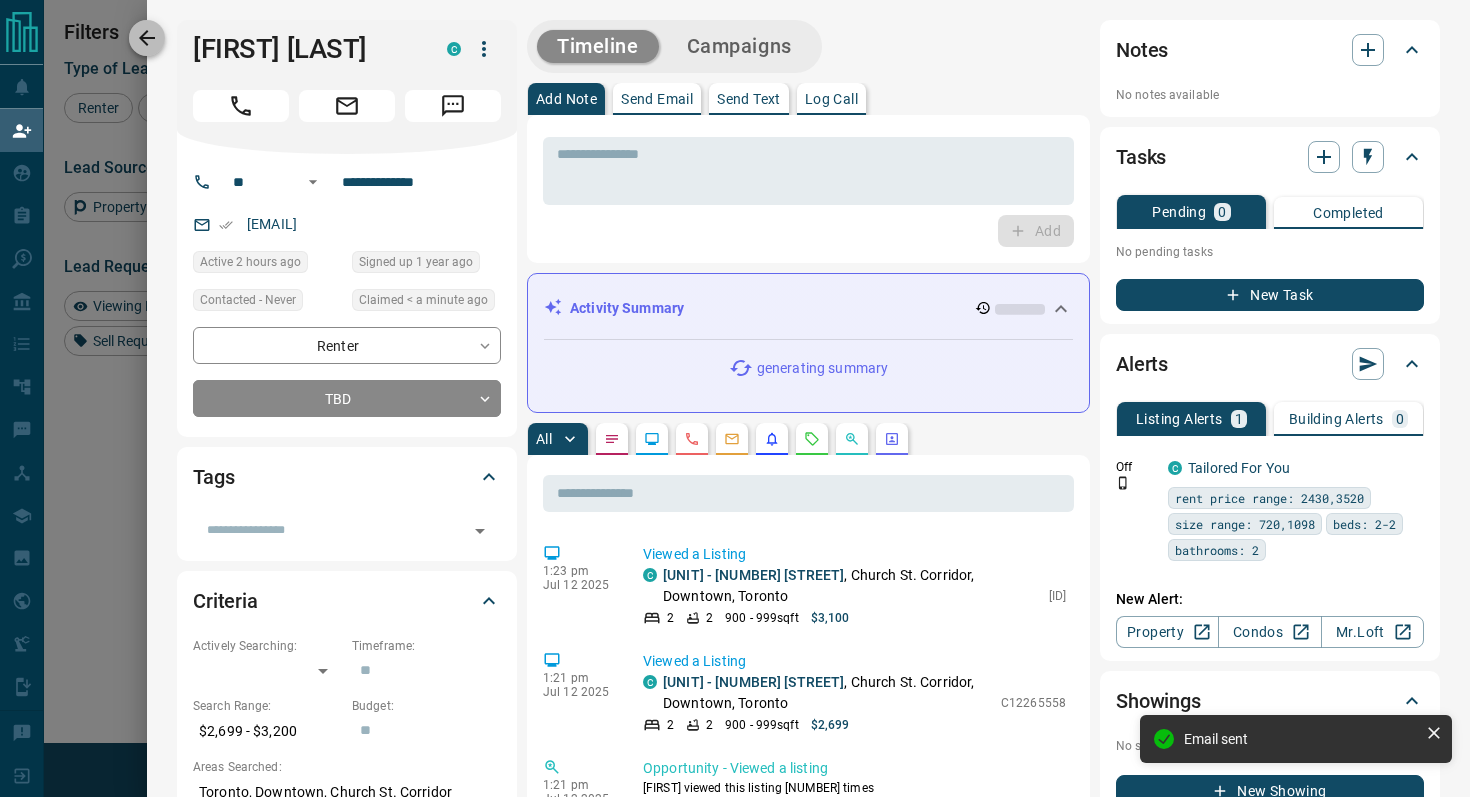 click at bounding box center [147, 38] 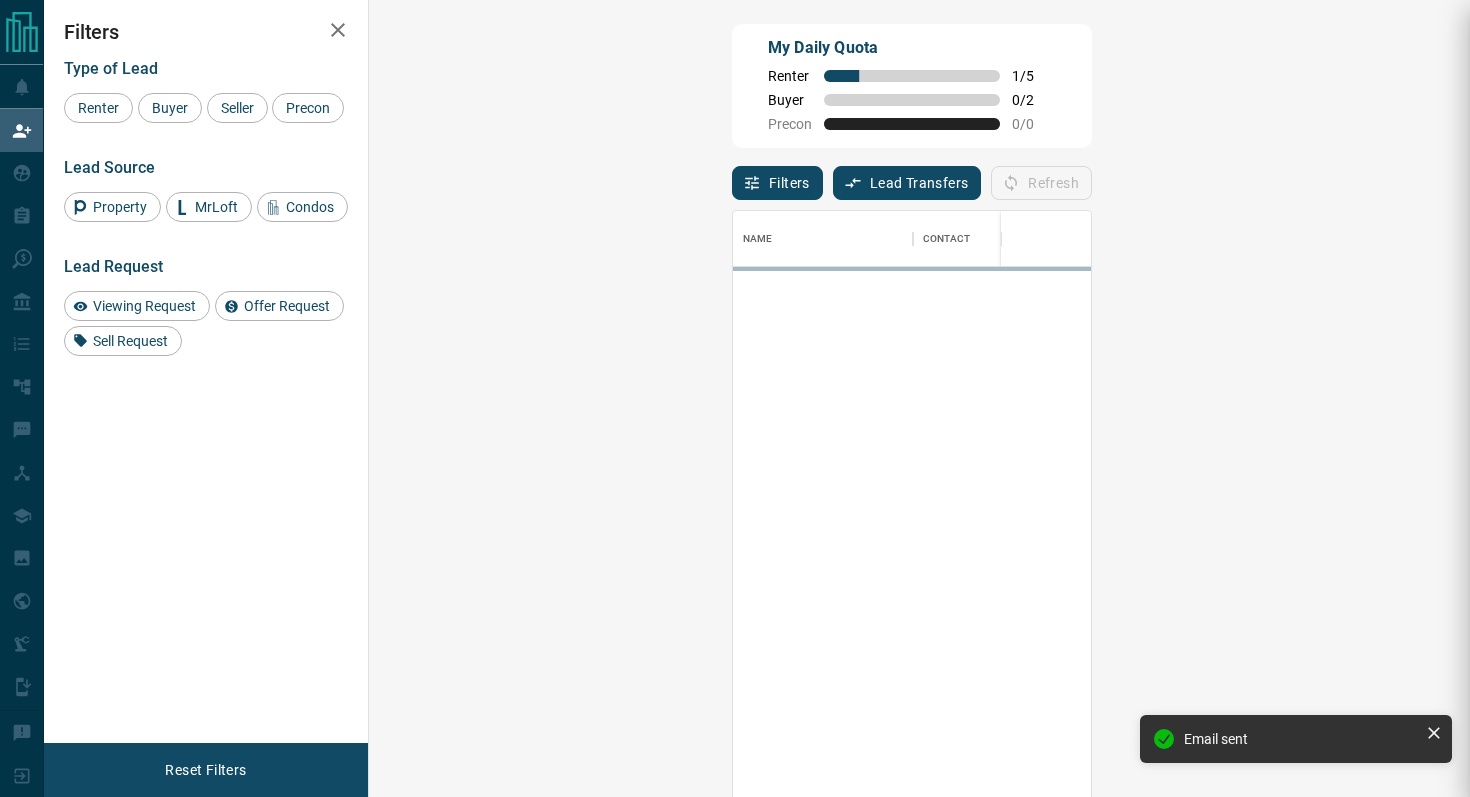 scroll, scrollTop: 1, scrollLeft: 1, axis: both 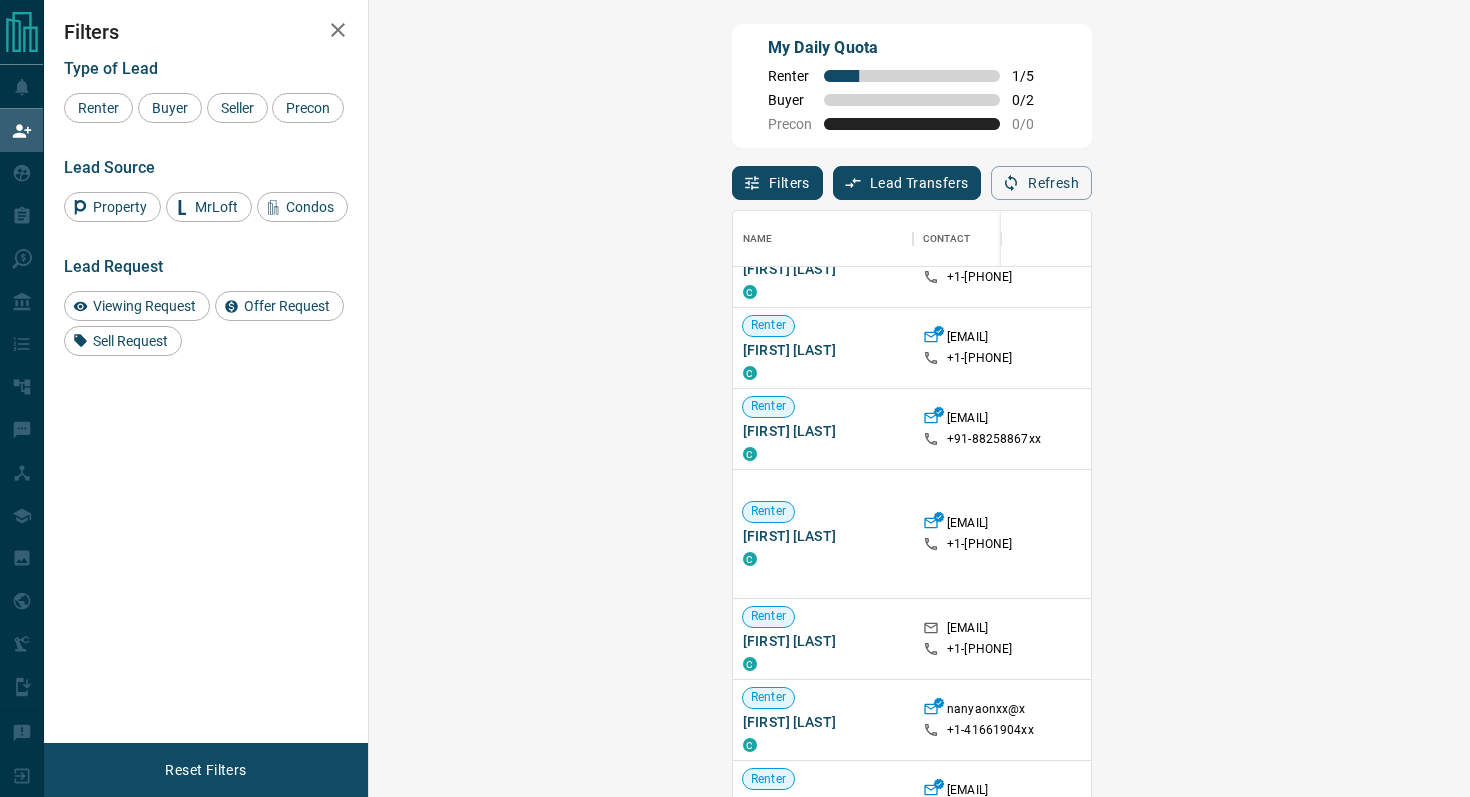click on "Claim" at bounding box center (1746, 348) 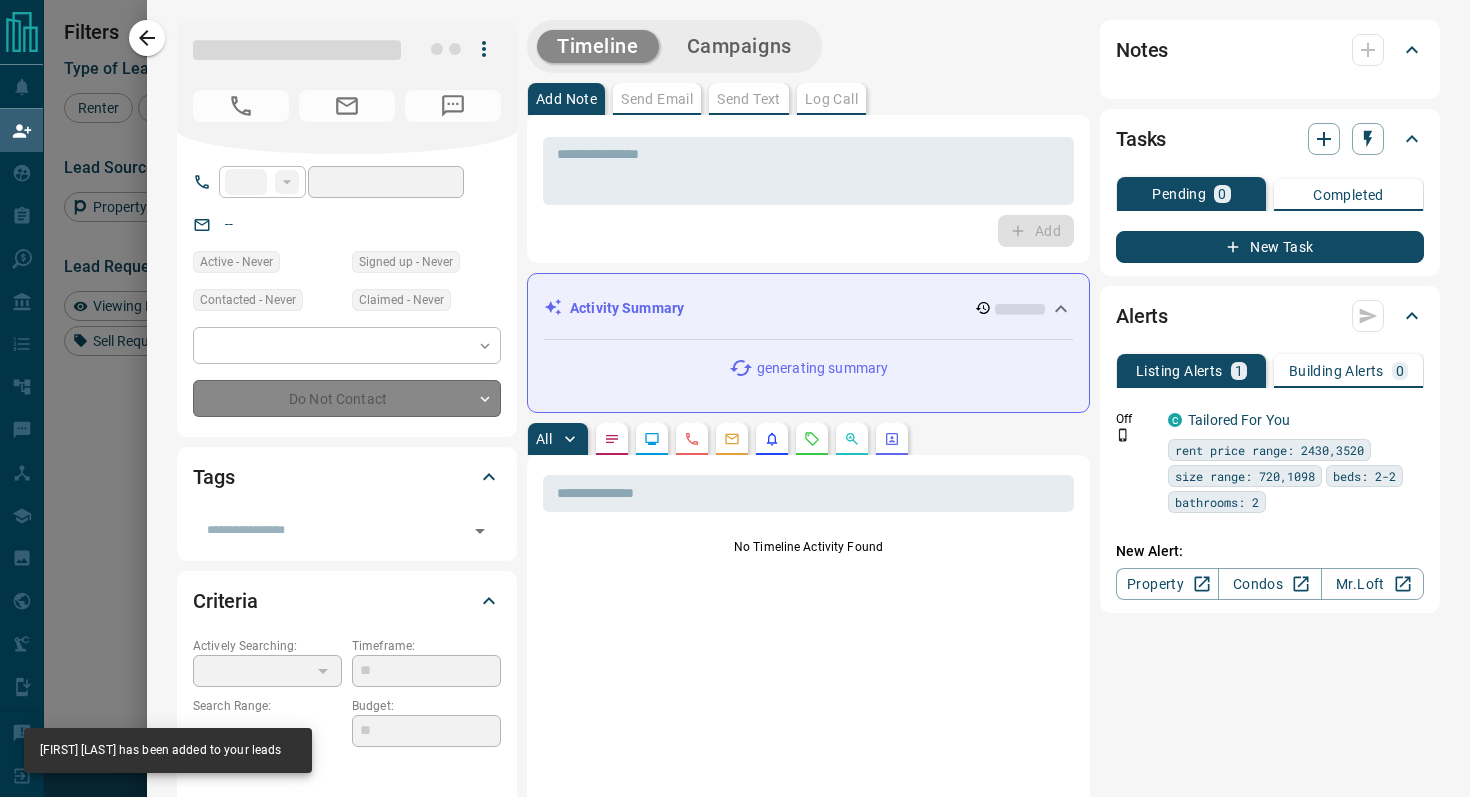 type on "**" 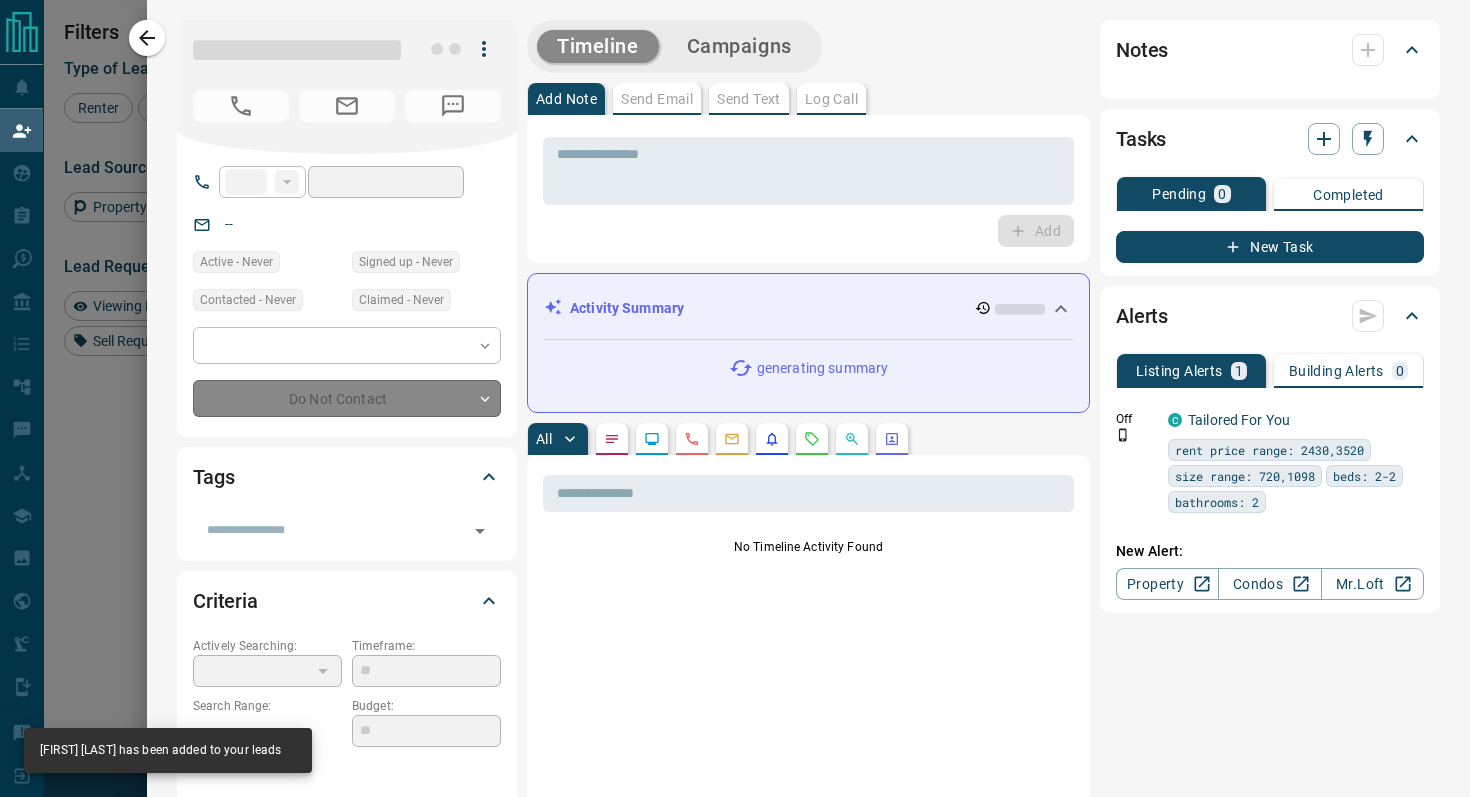 type on "**********" 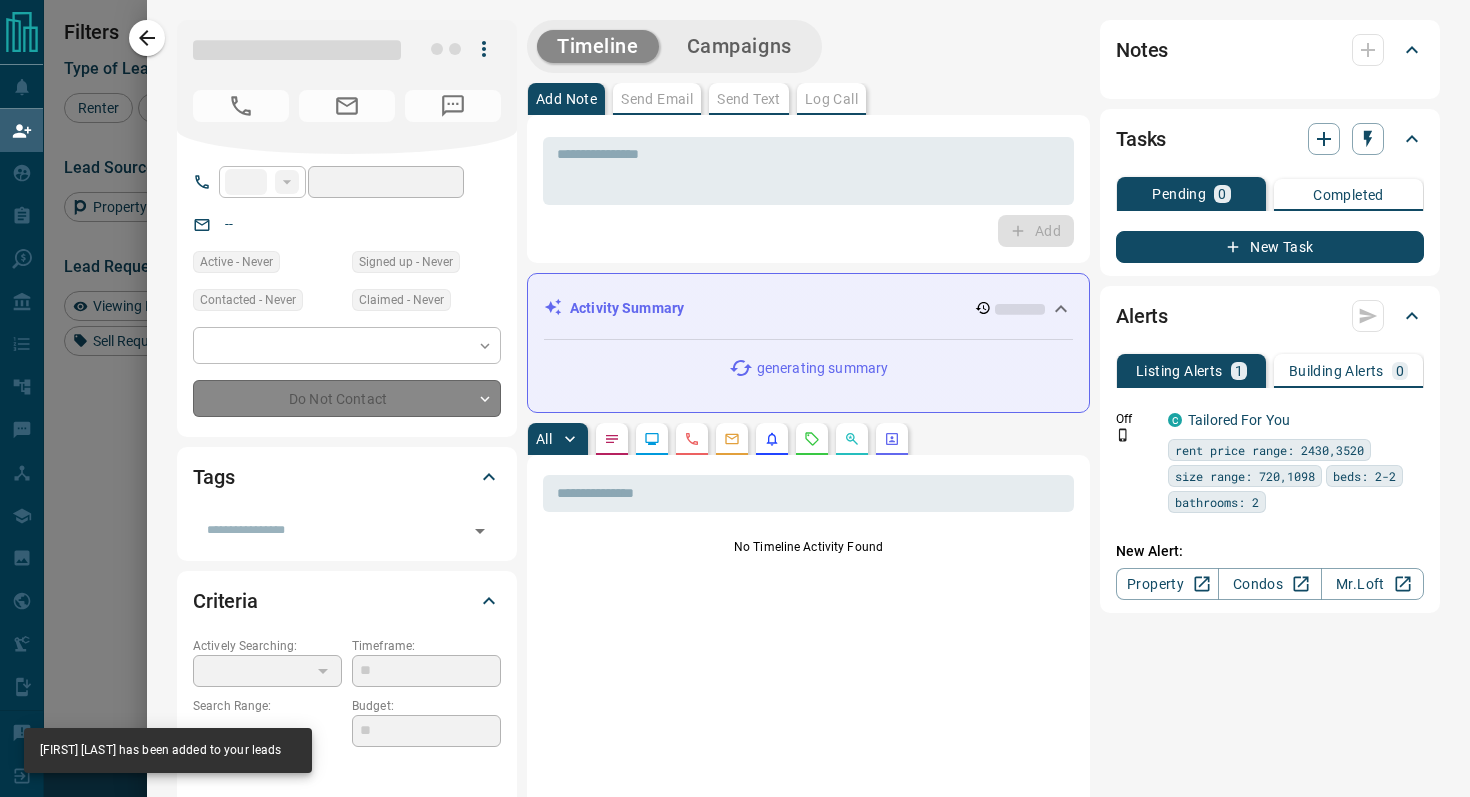 type on "**" 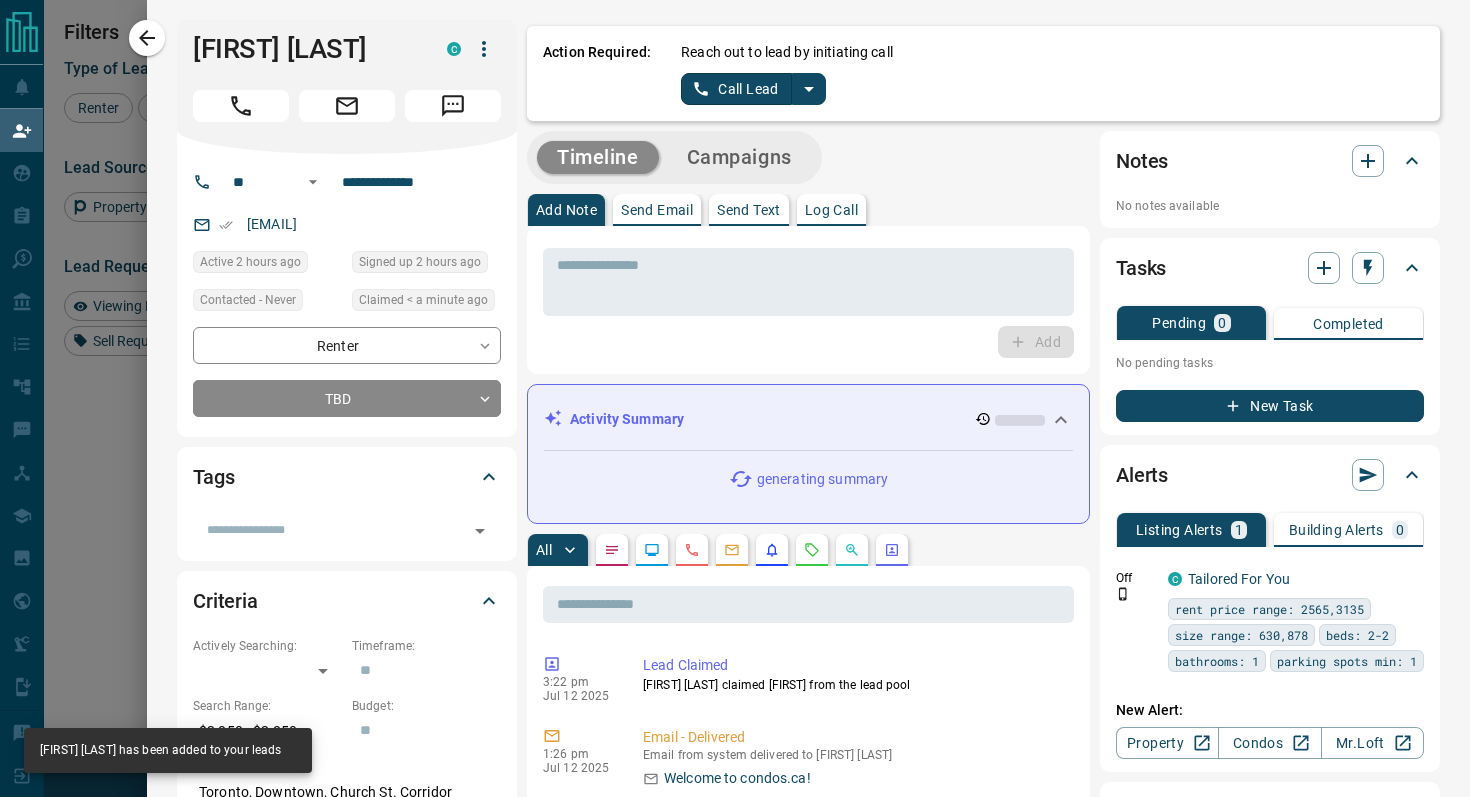 click 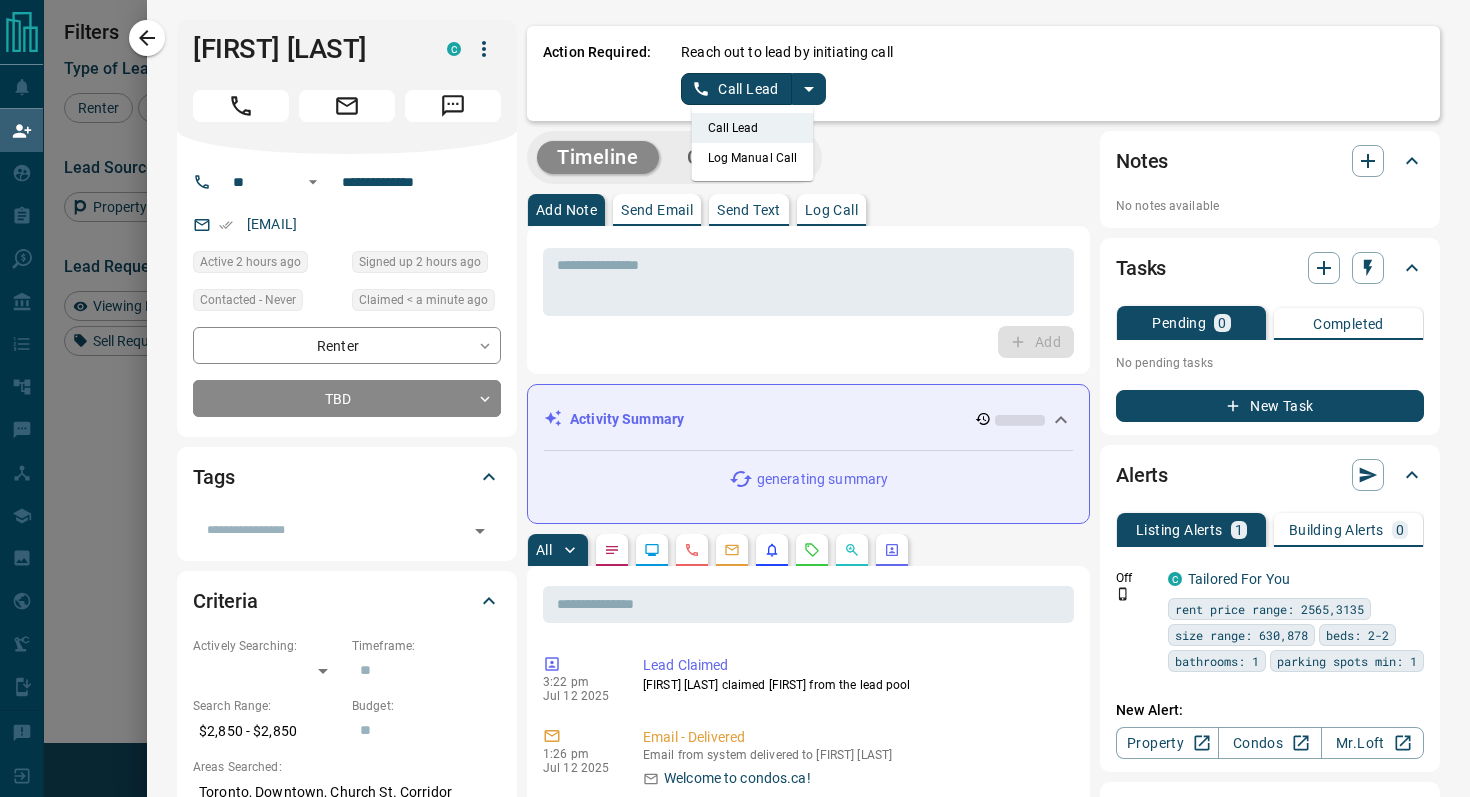 click on "Log Manual Call" at bounding box center [753, 158] 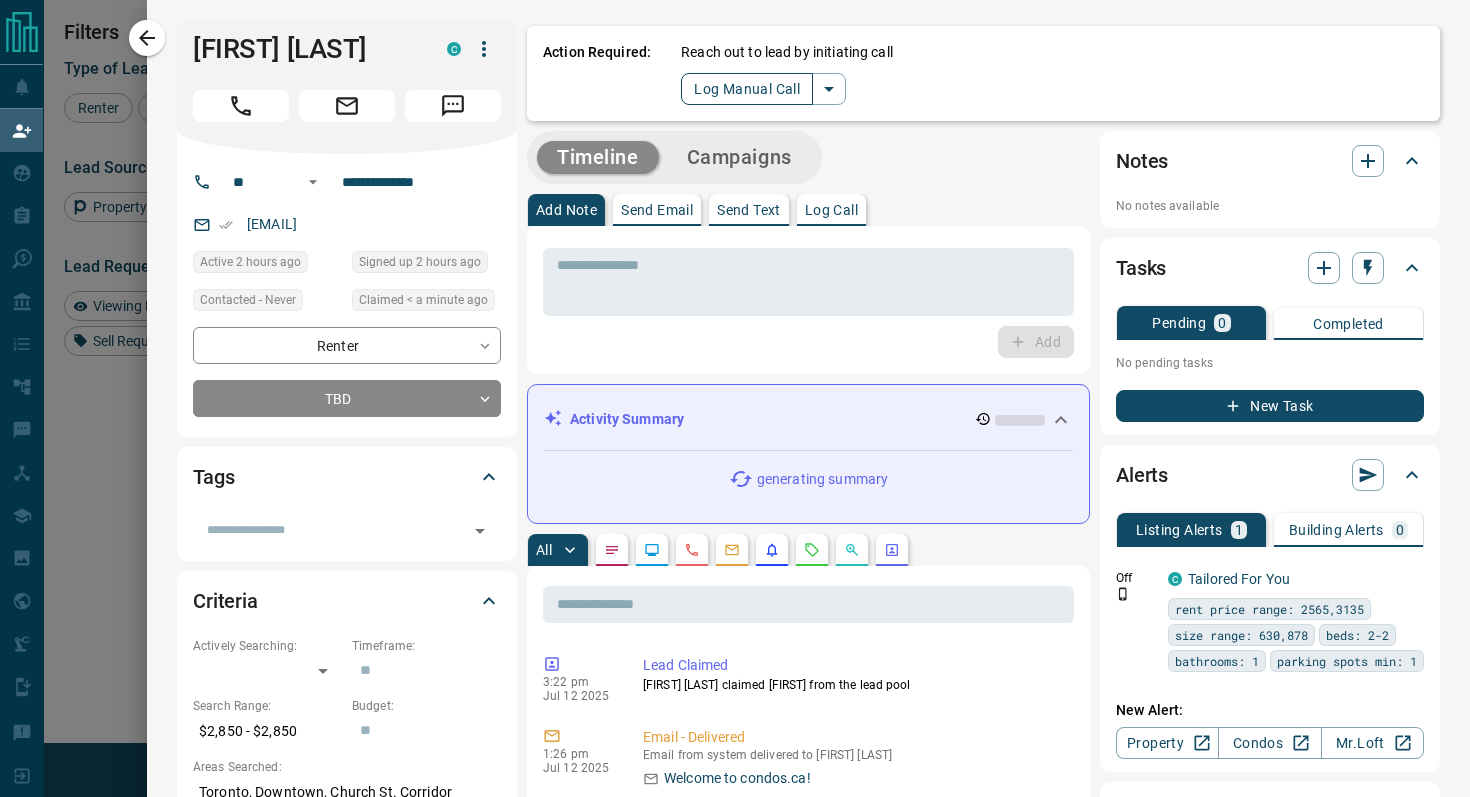 click on "Log Manual Call" at bounding box center [747, 89] 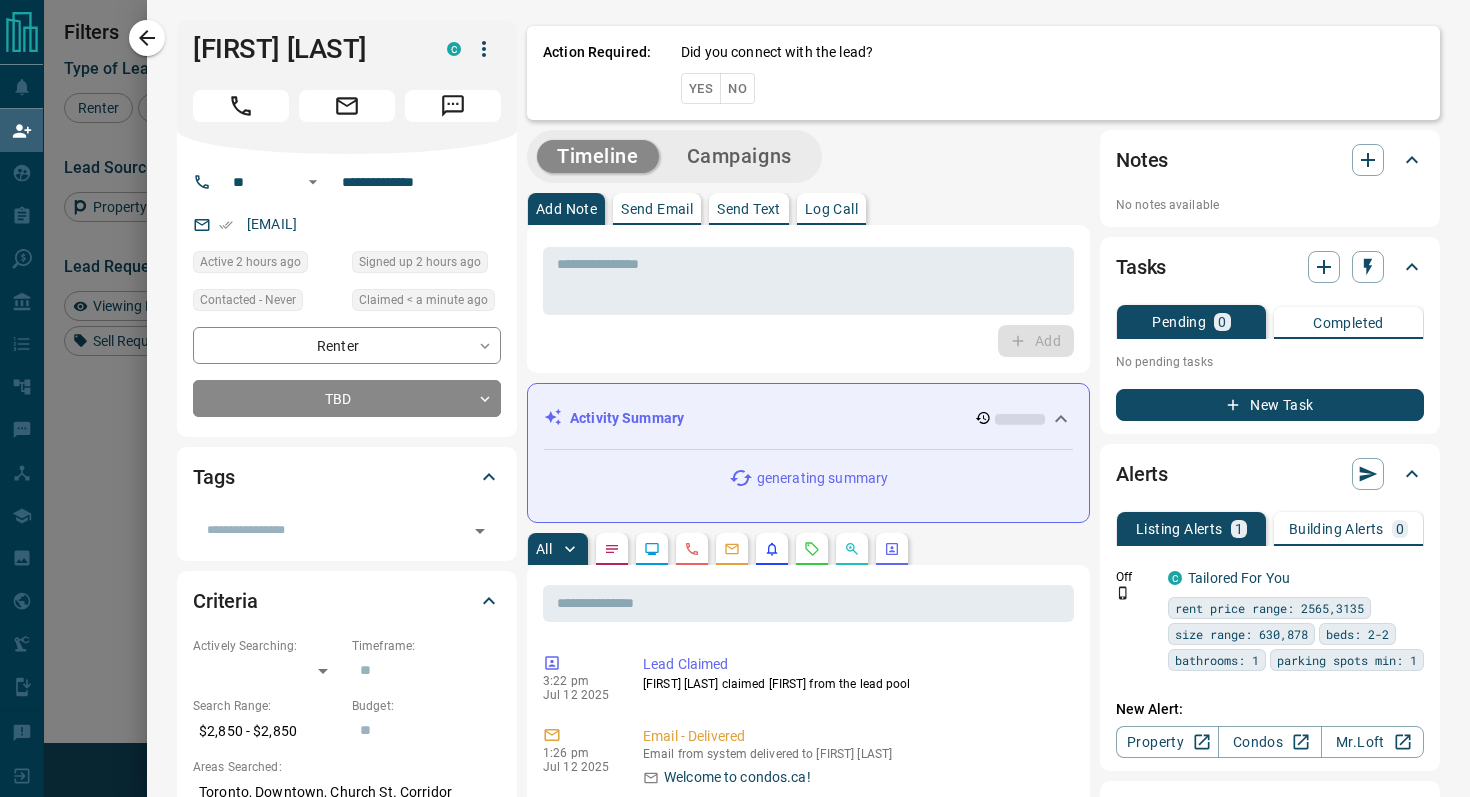 click on "No" at bounding box center (737, 88) 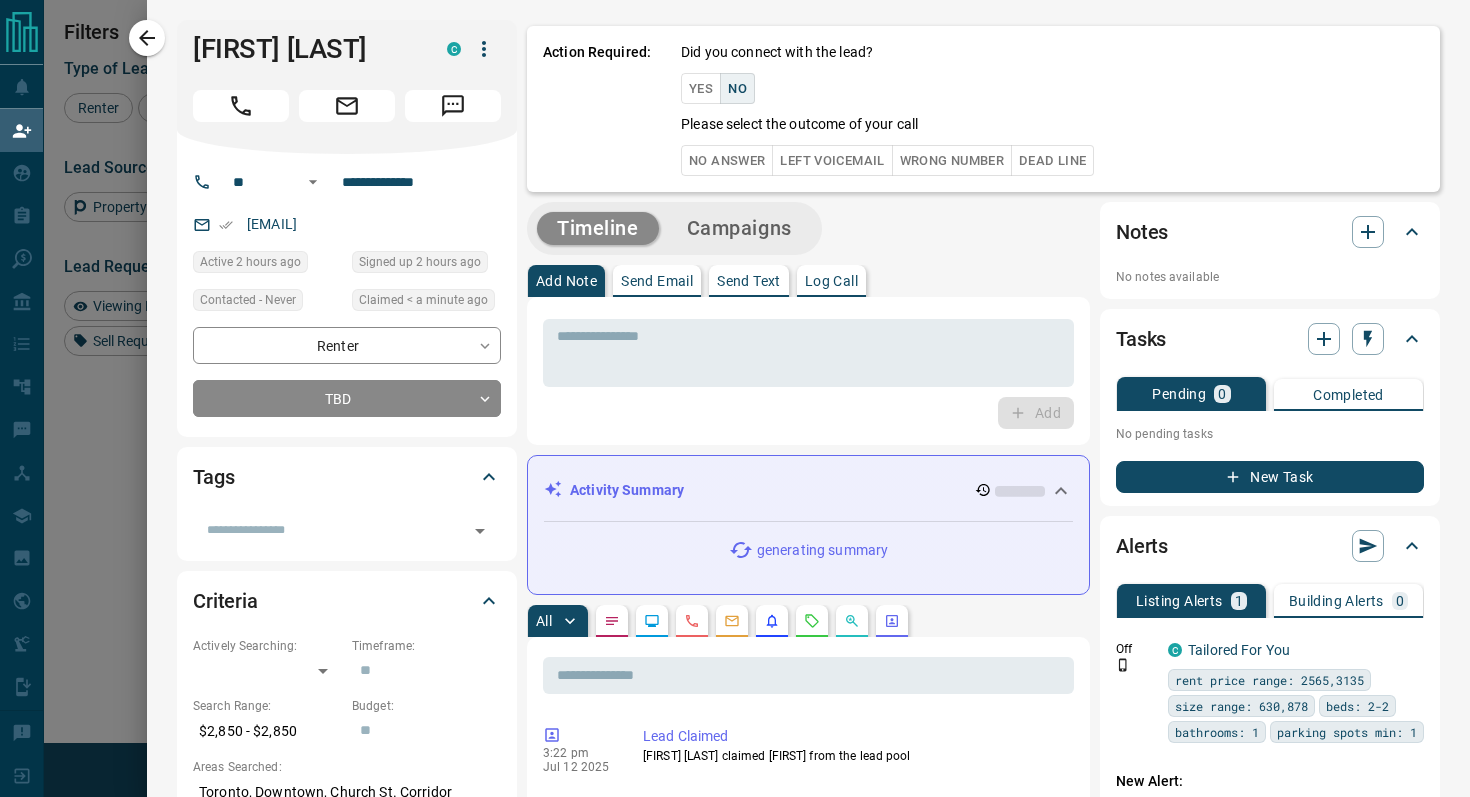 click on "No Answer" at bounding box center (727, 160) 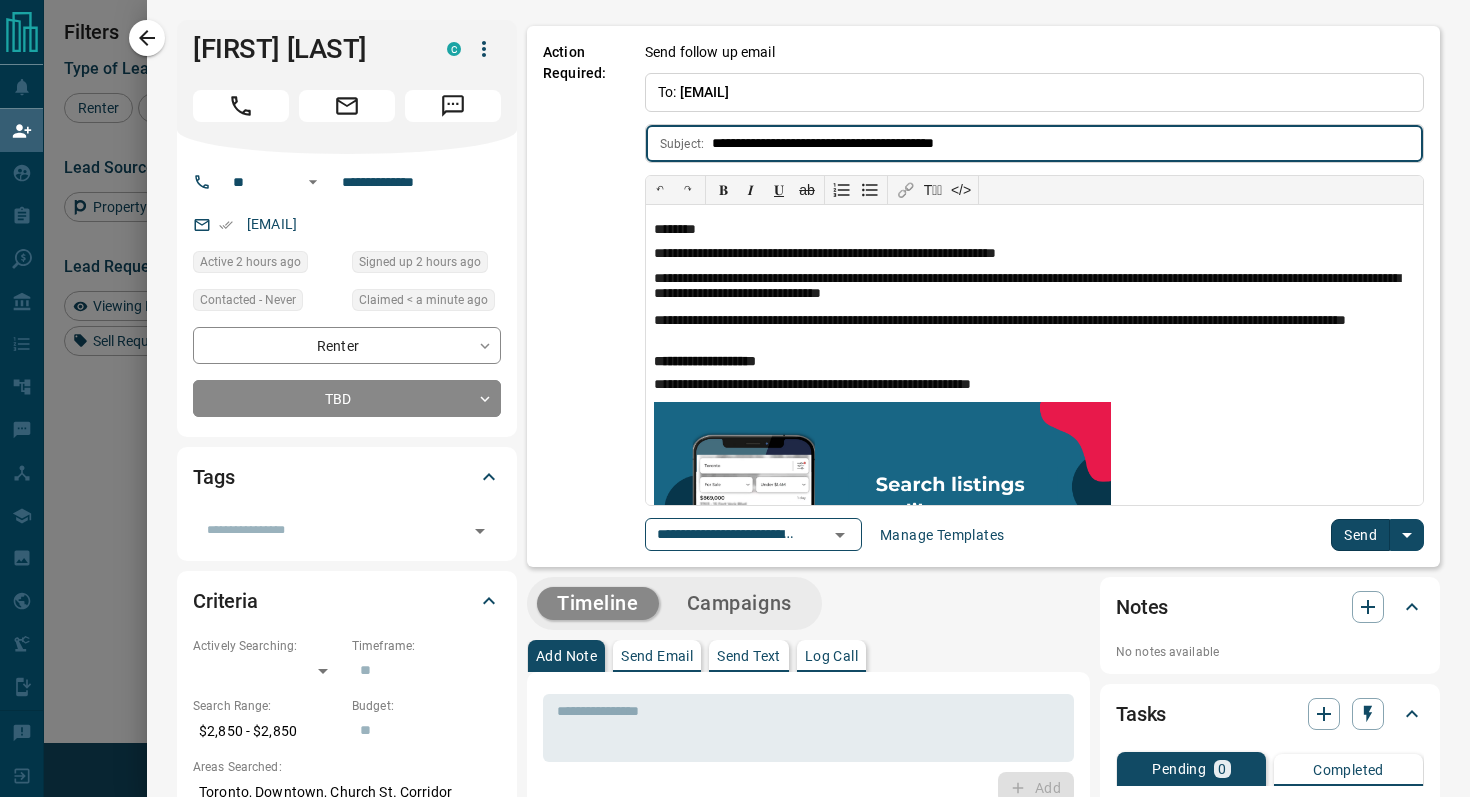 click on "Send" at bounding box center (1360, 535) 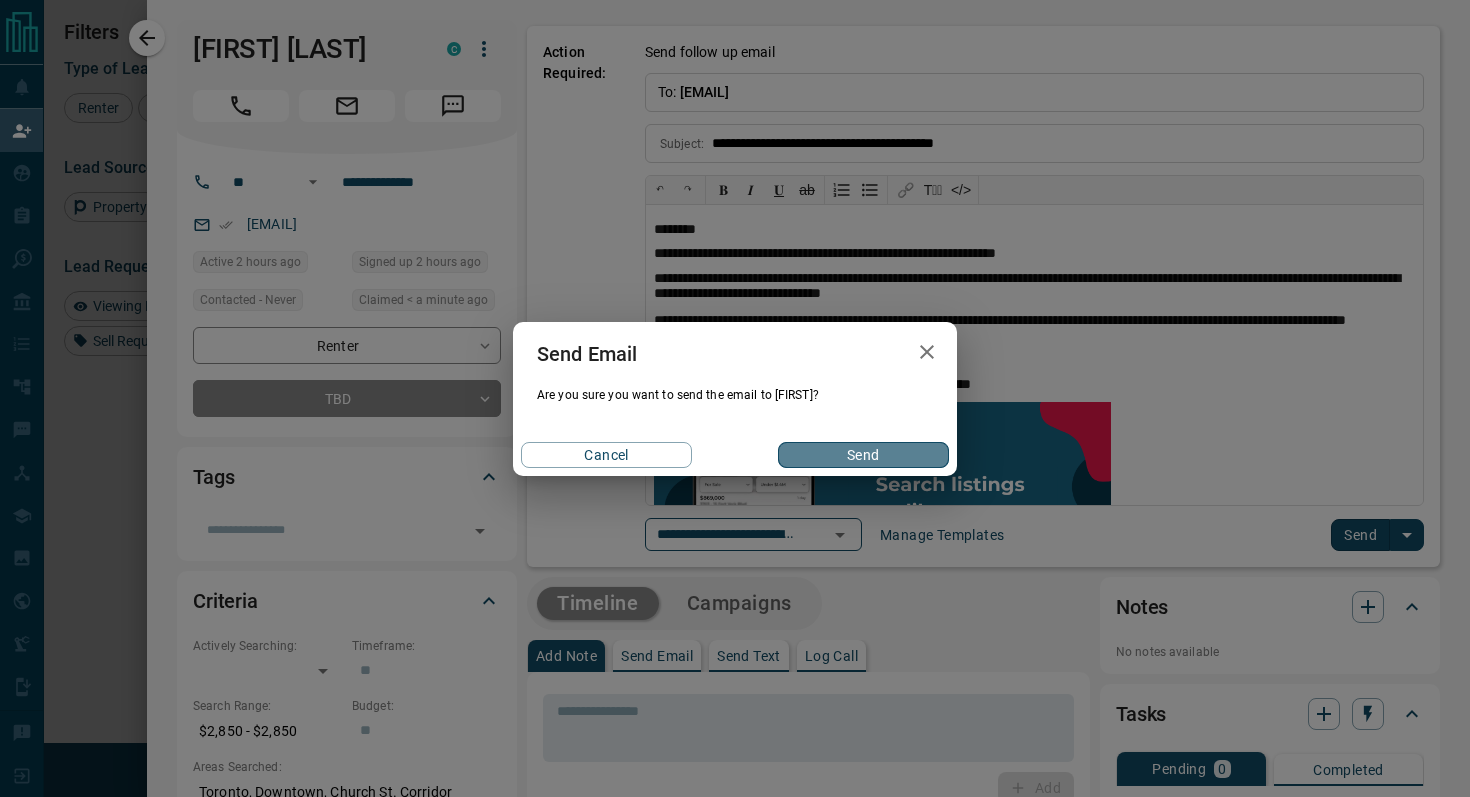click on "Send" at bounding box center [863, 455] 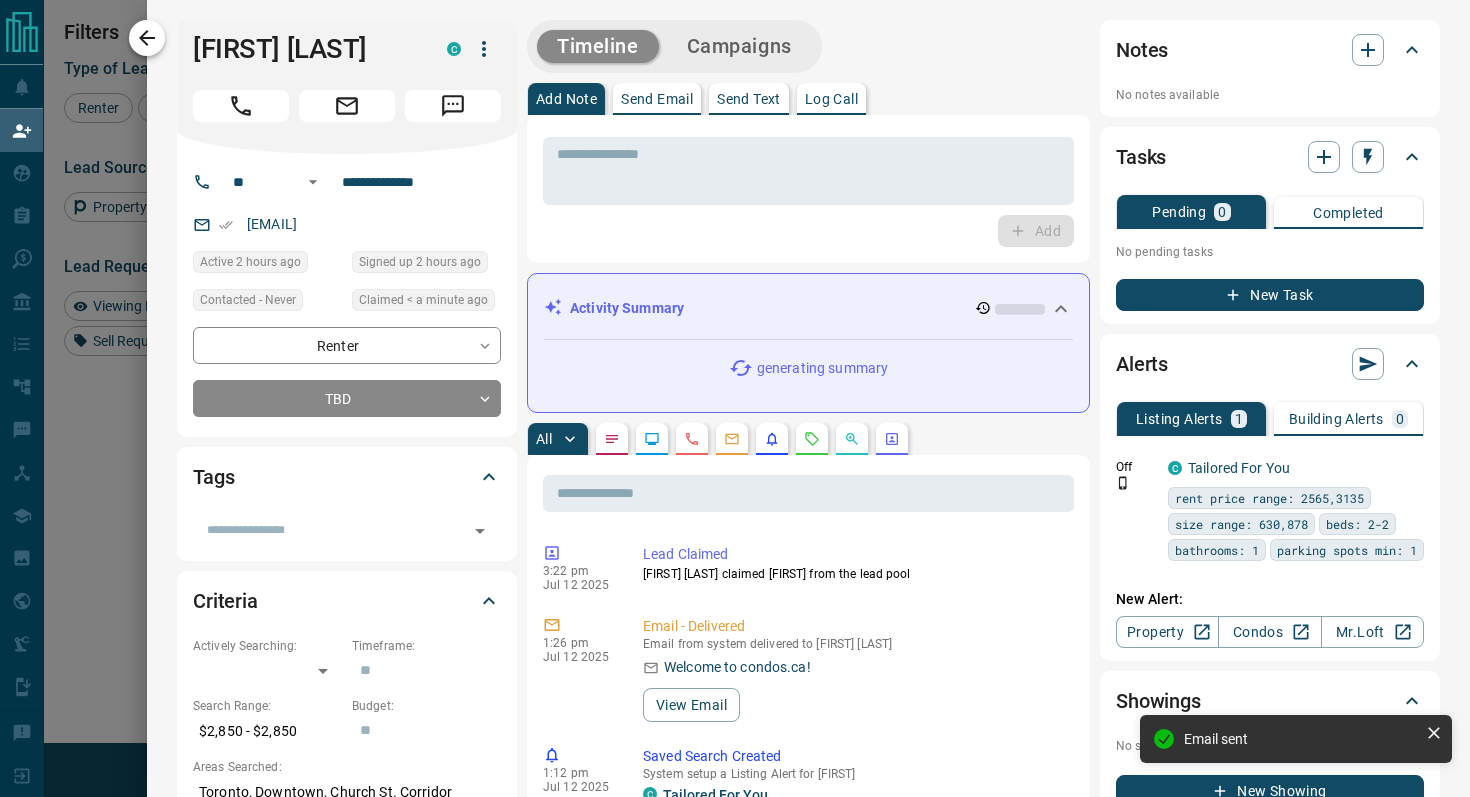 click 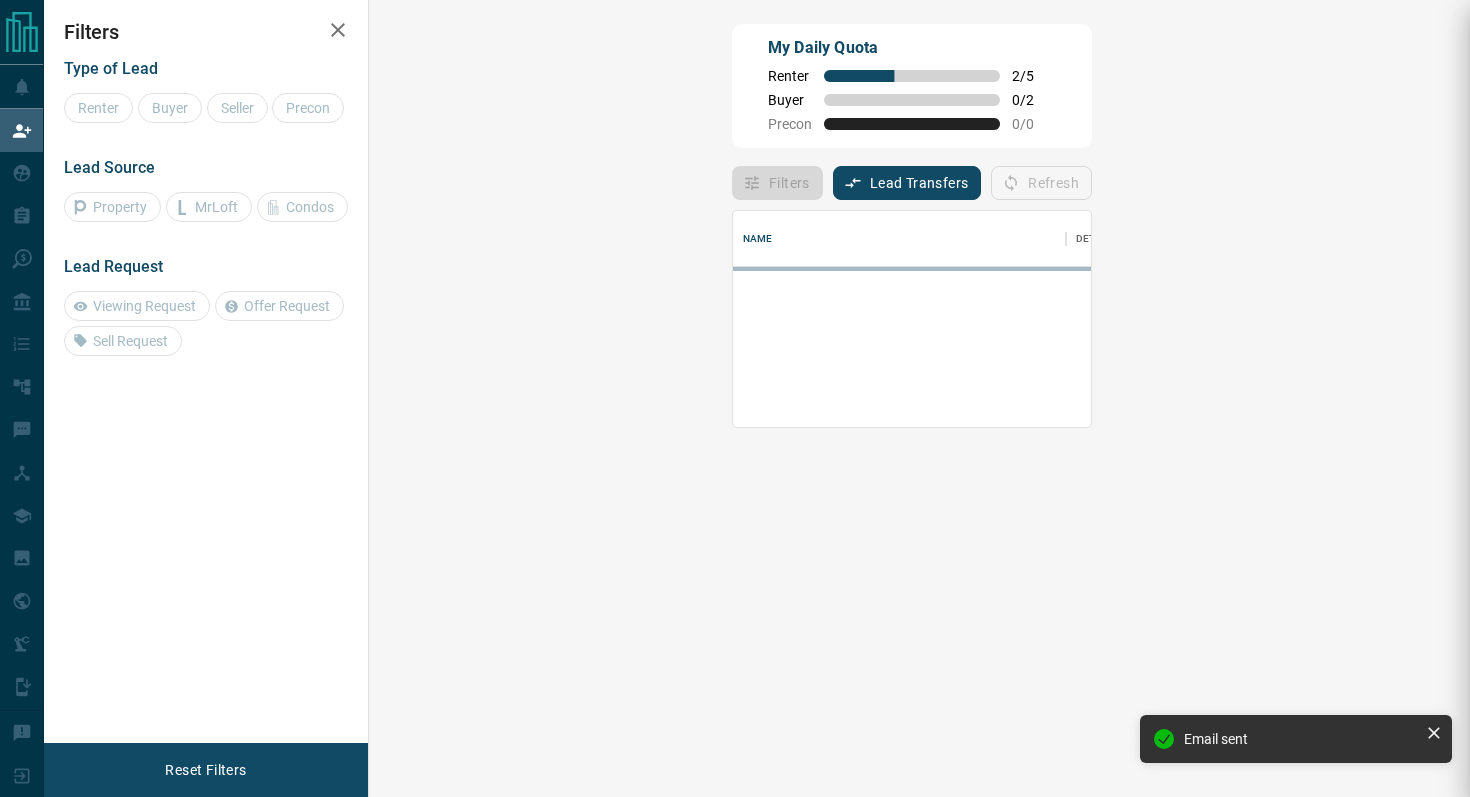 scroll, scrollTop: 1, scrollLeft: 1, axis: both 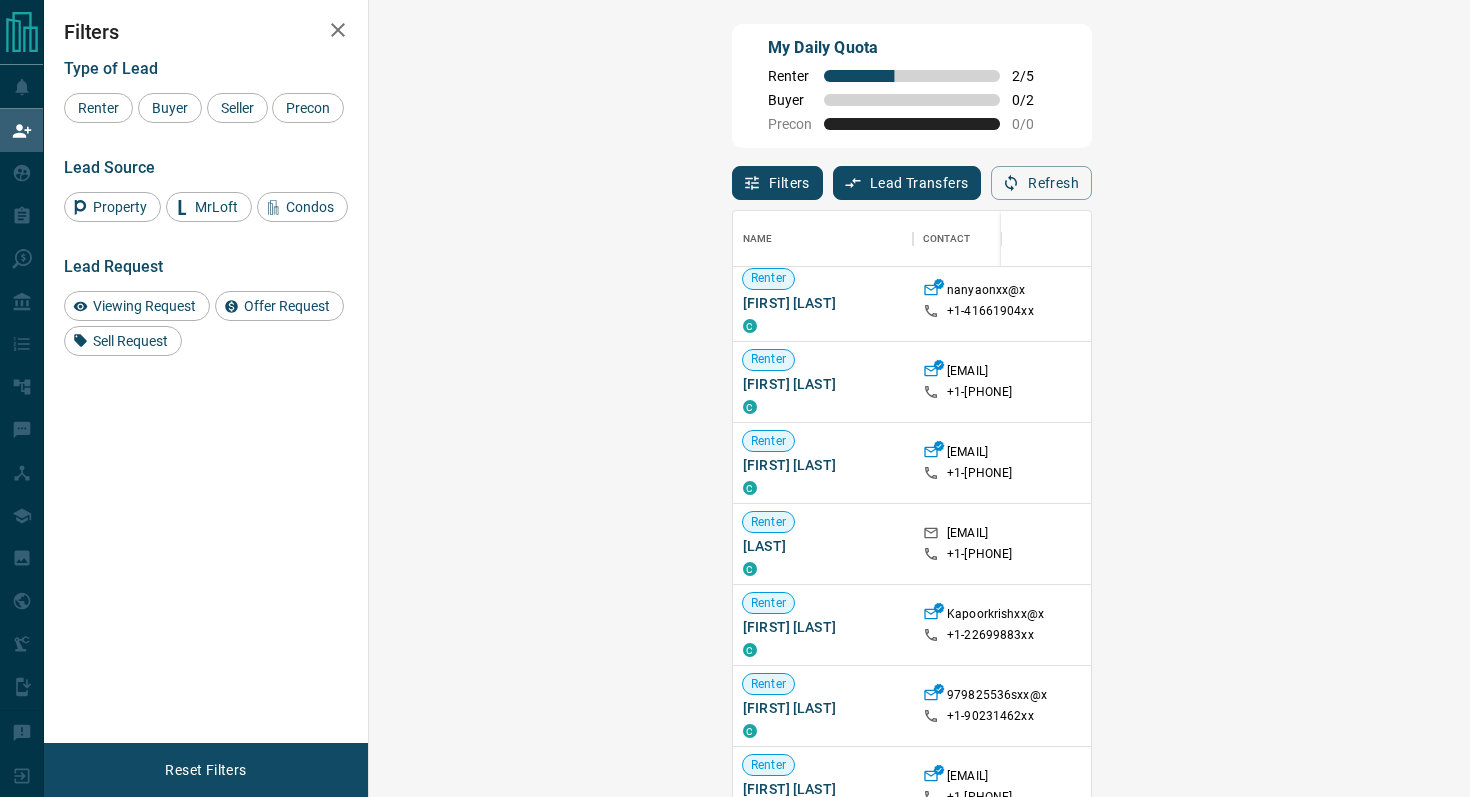 click on "Claim" at bounding box center (1746, 382) 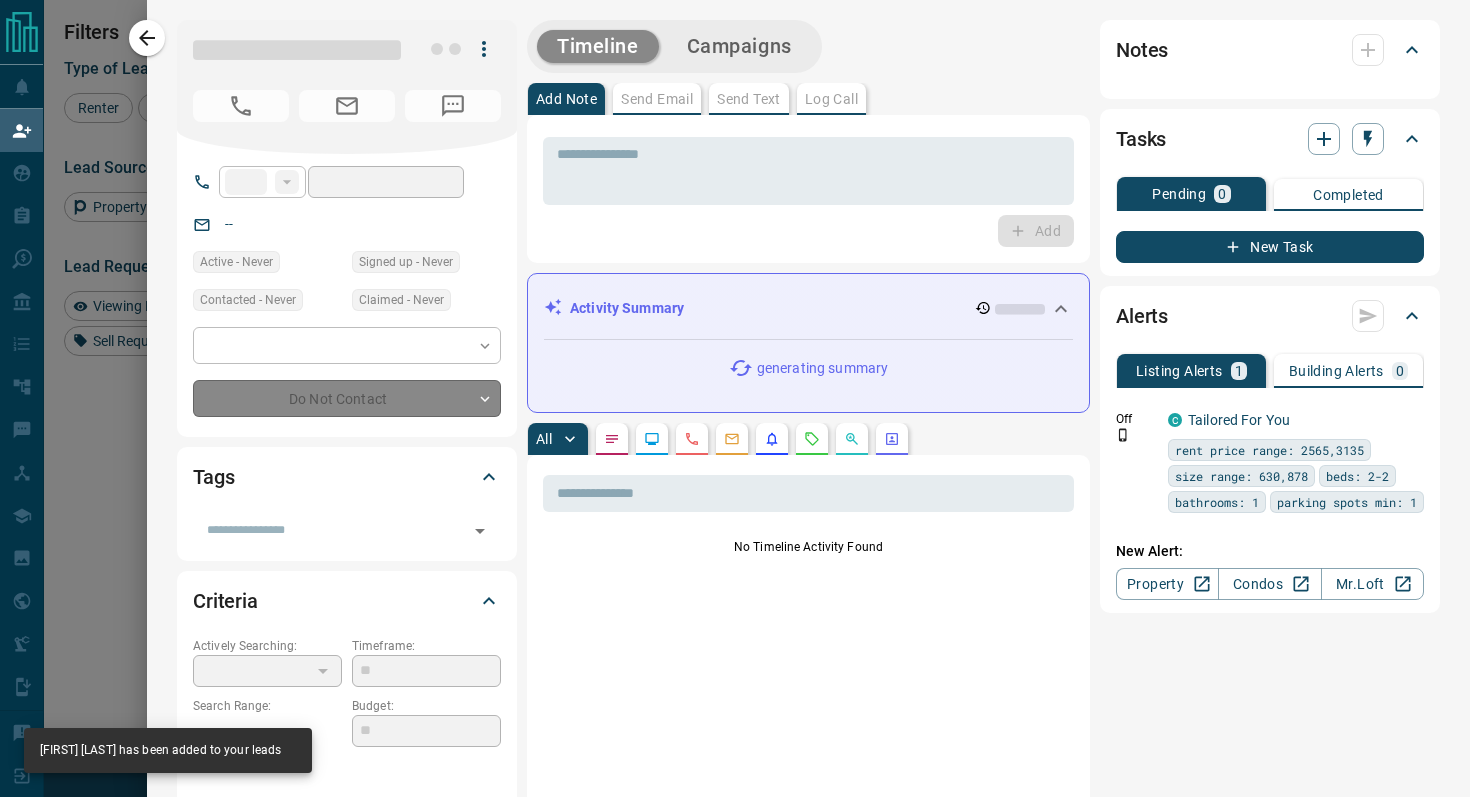 type on "**" 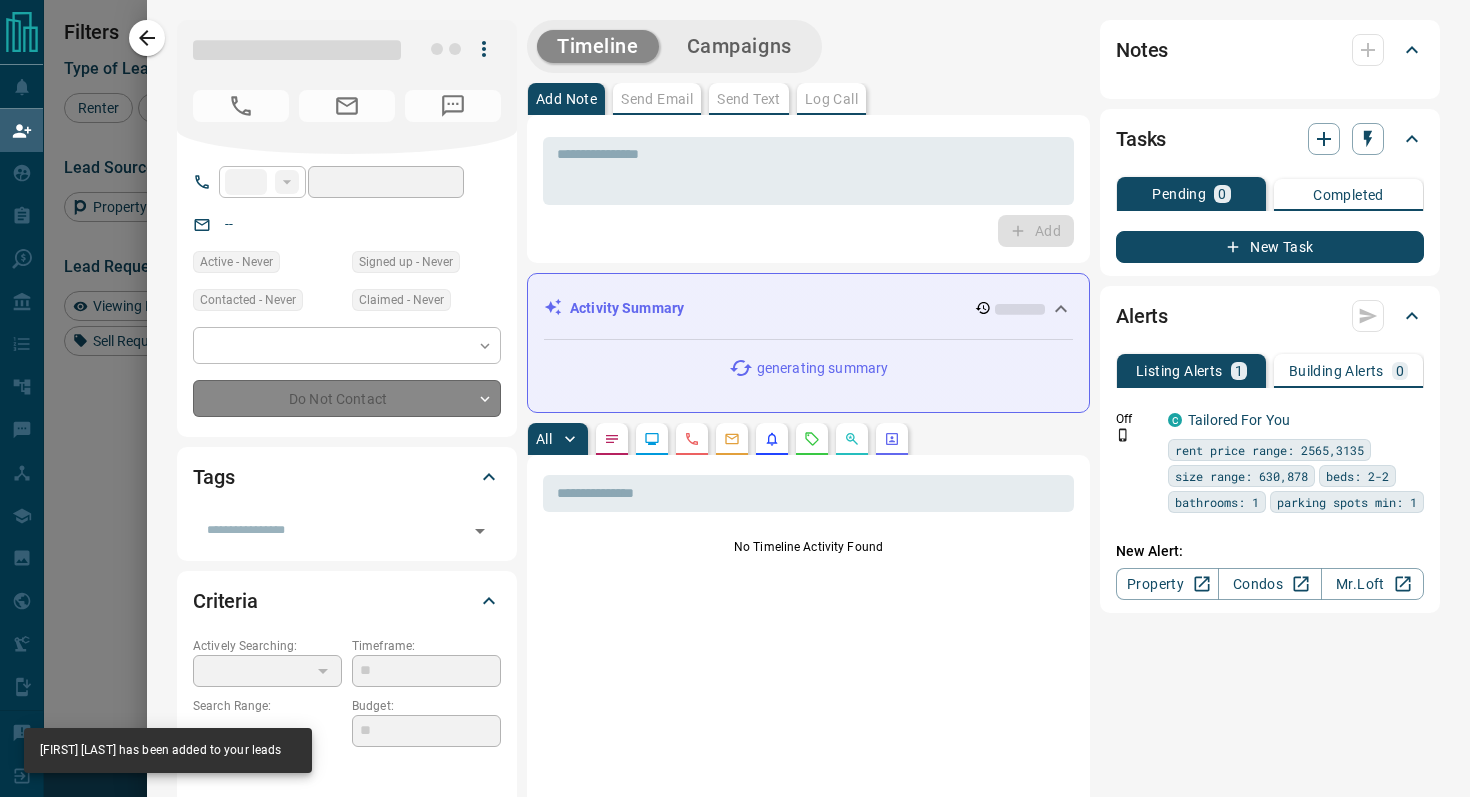 type on "**********" 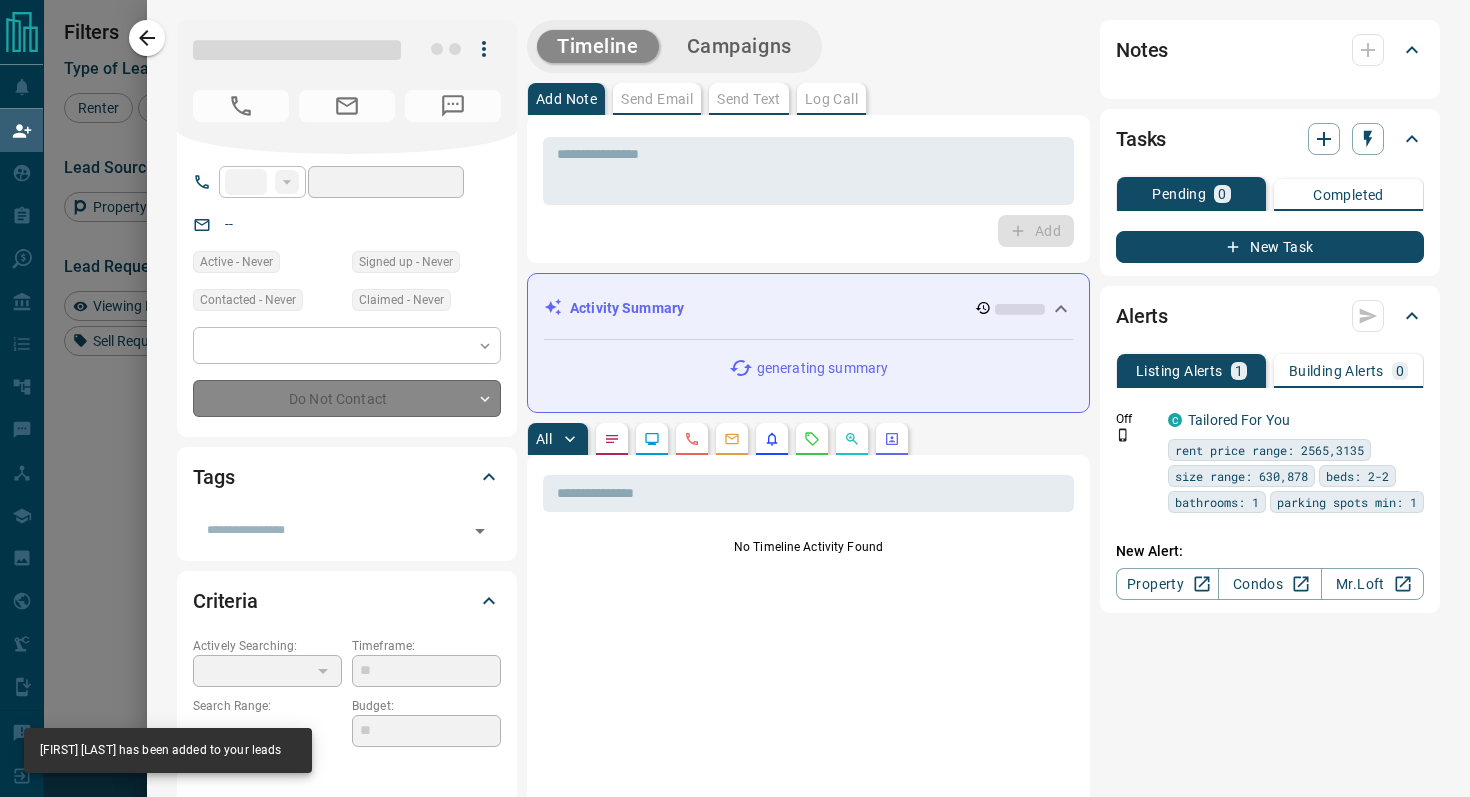 type on "**" 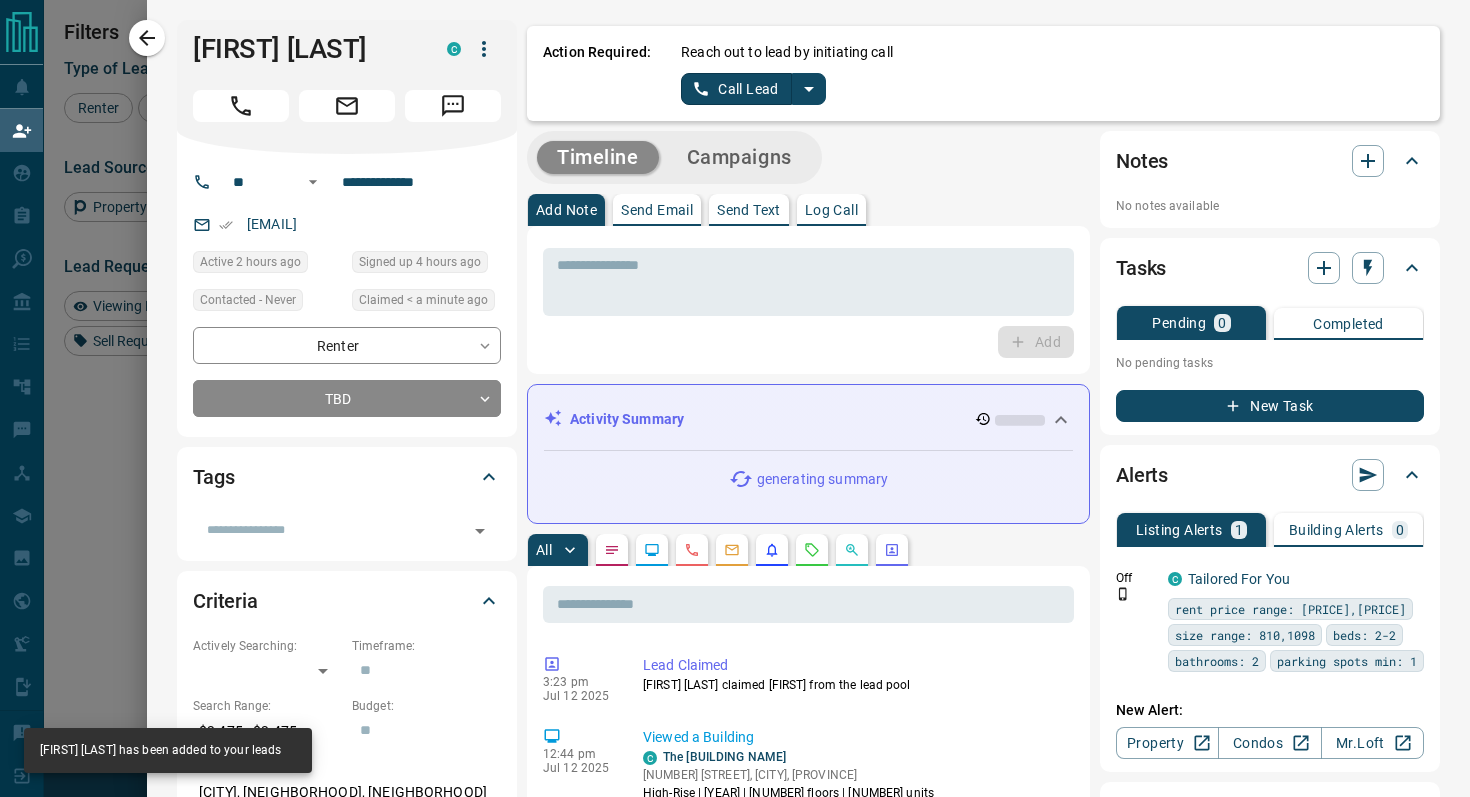 click 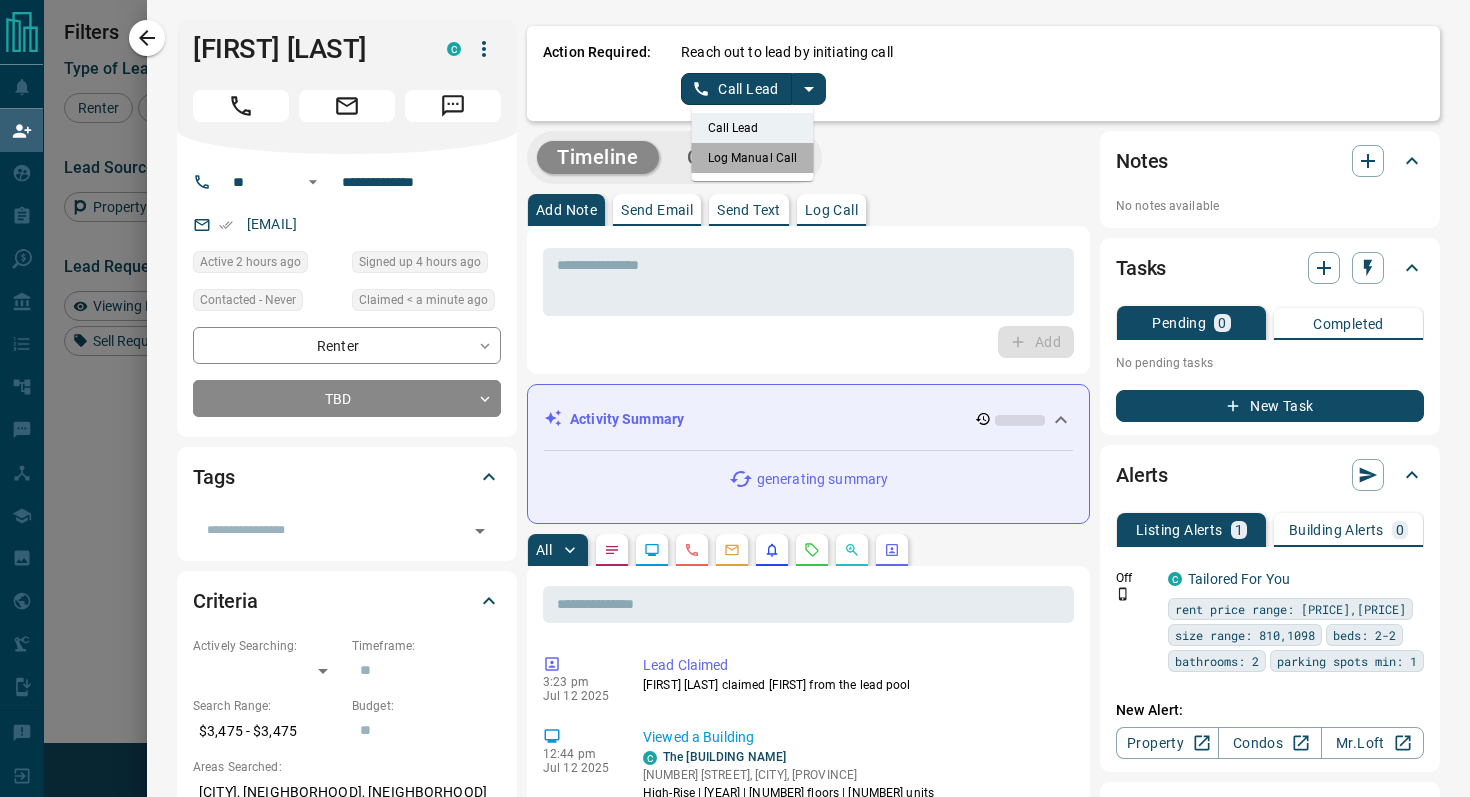 click on "Log Manual Call" at bounding box center [753, 158] 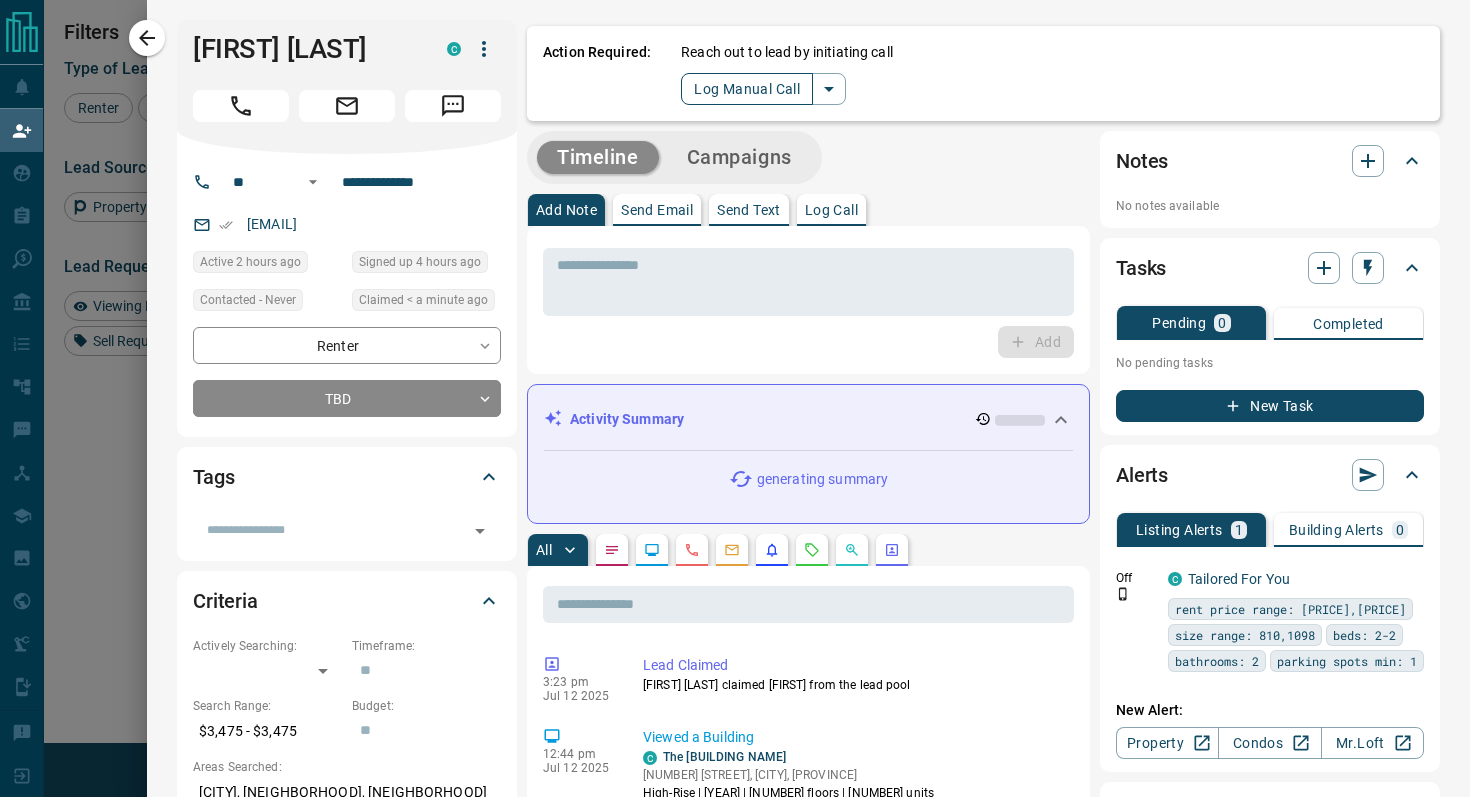 click on "Log Manual Call" at bounding box center [747, 89] 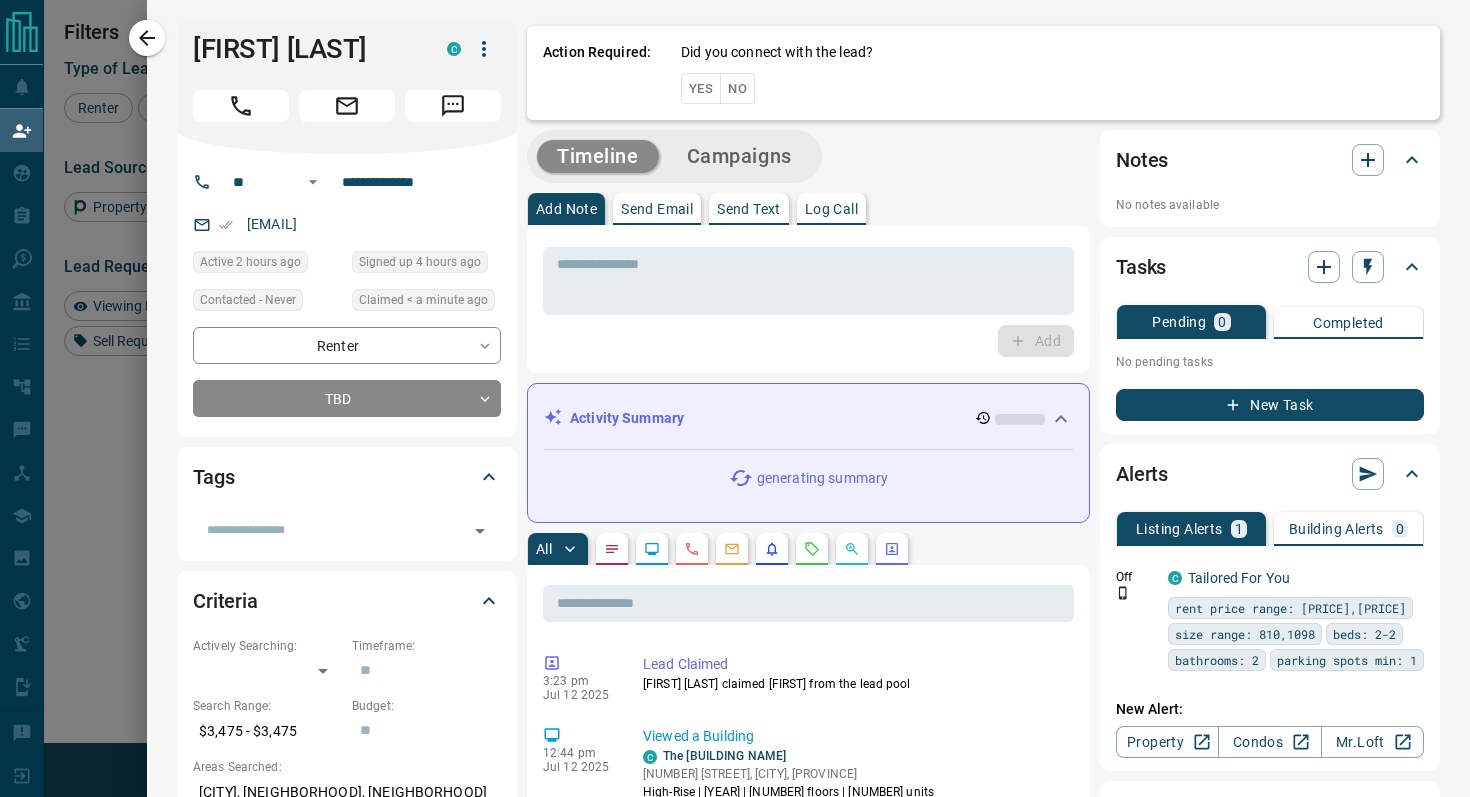 click on "No" at bounding box center [737, 88] 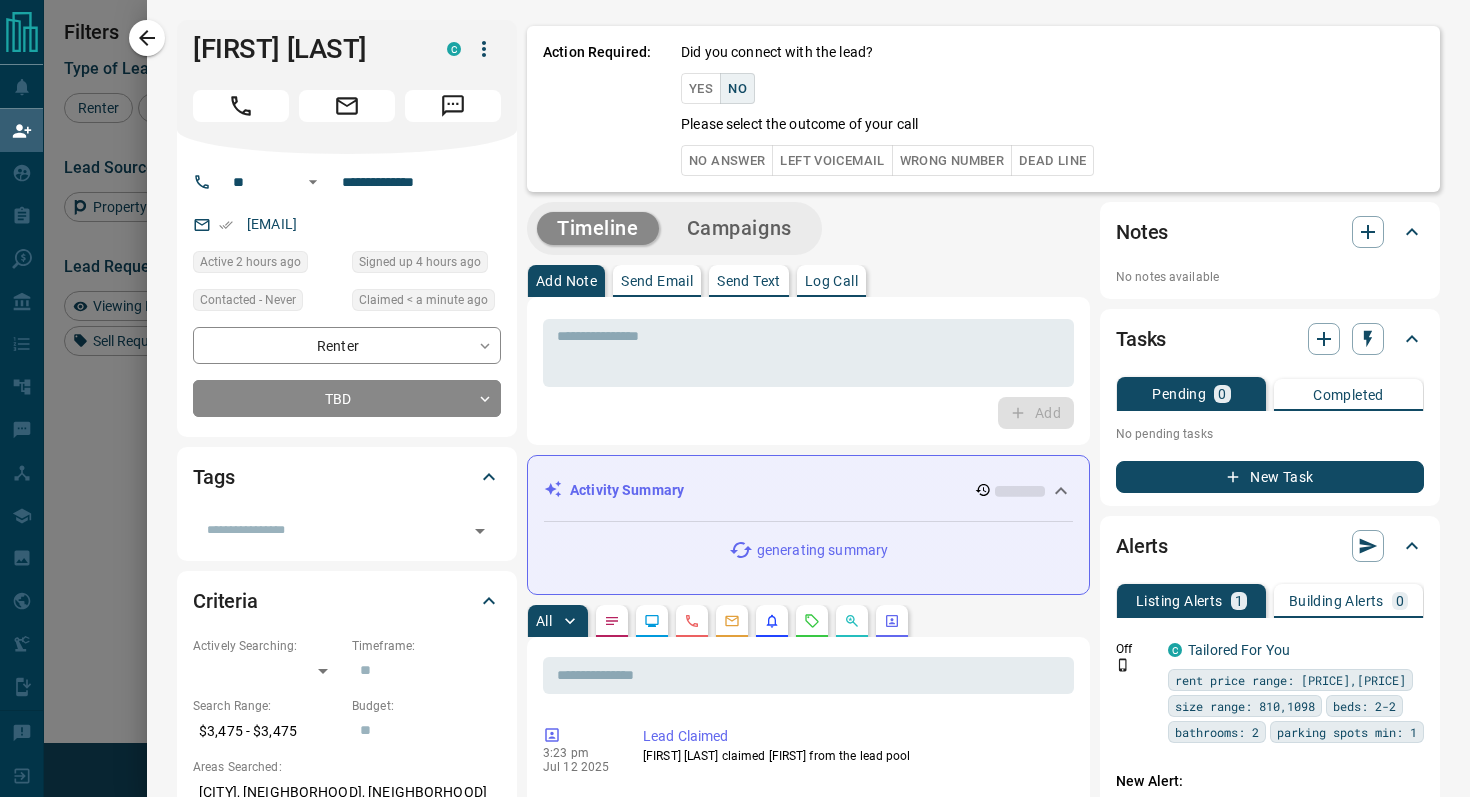 click on "No Answer" at bounding box center (727, 160) 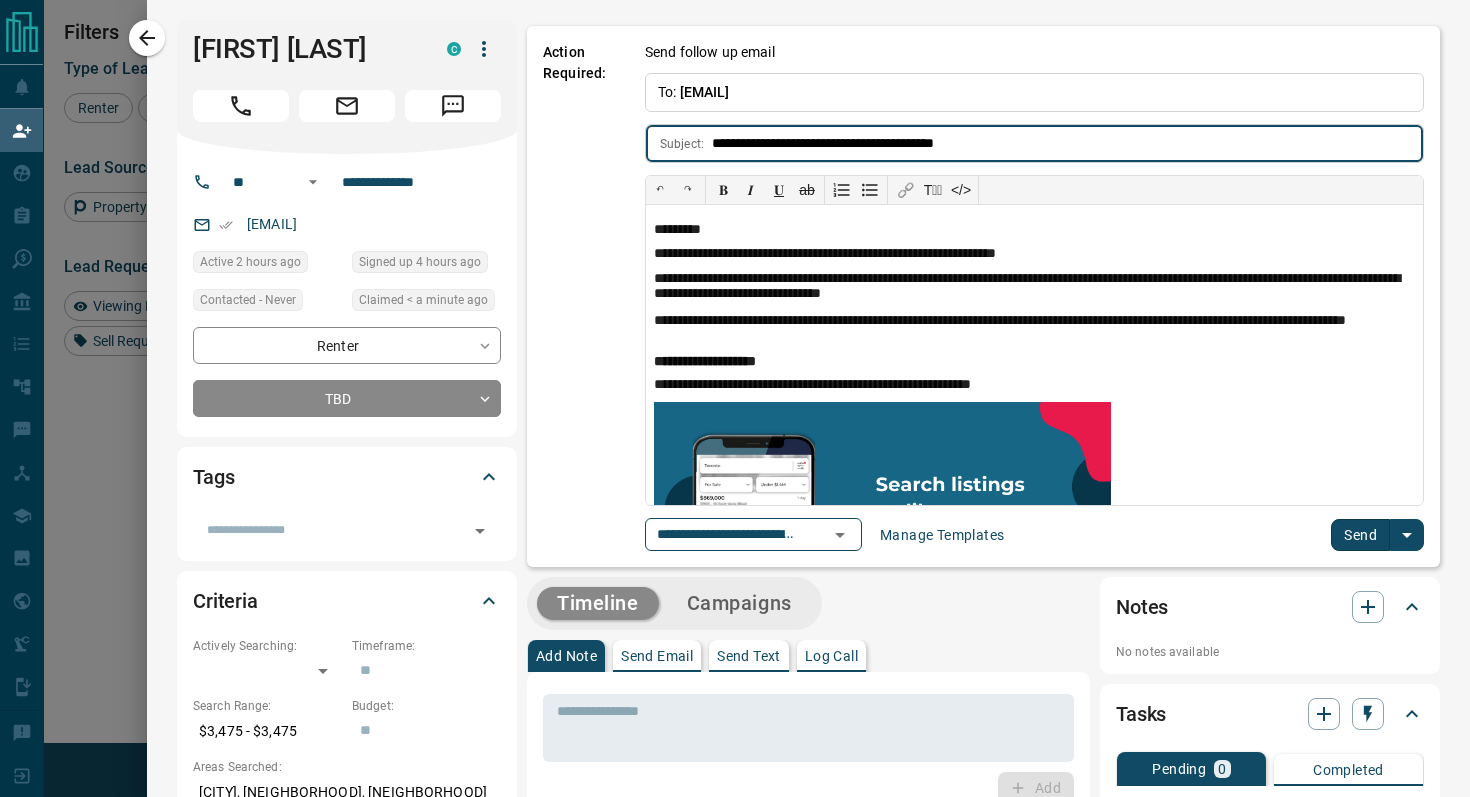 click on "Send" at bounding box center (1360, 535) 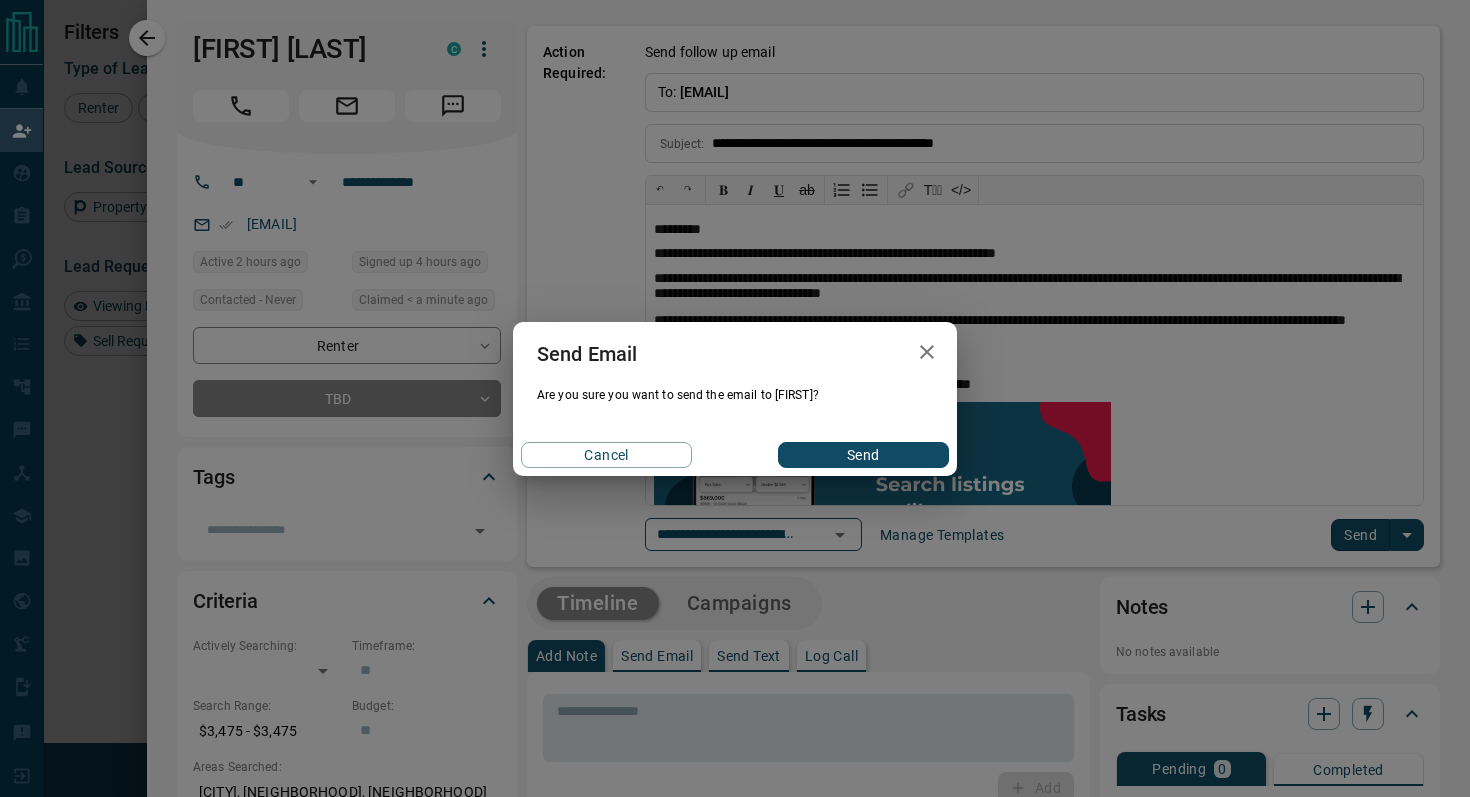 click on "Send" at bounding box center [863, 455] 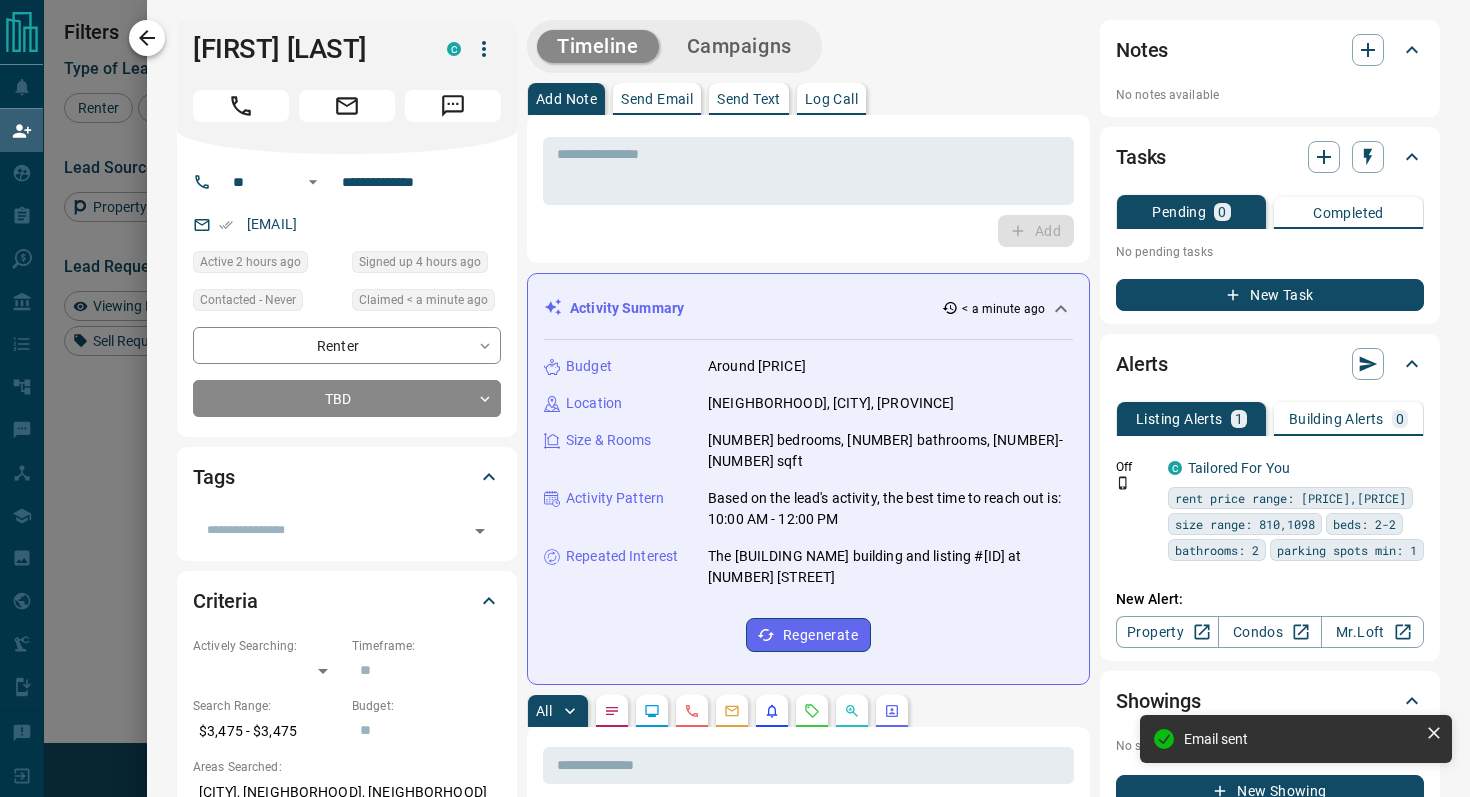 click 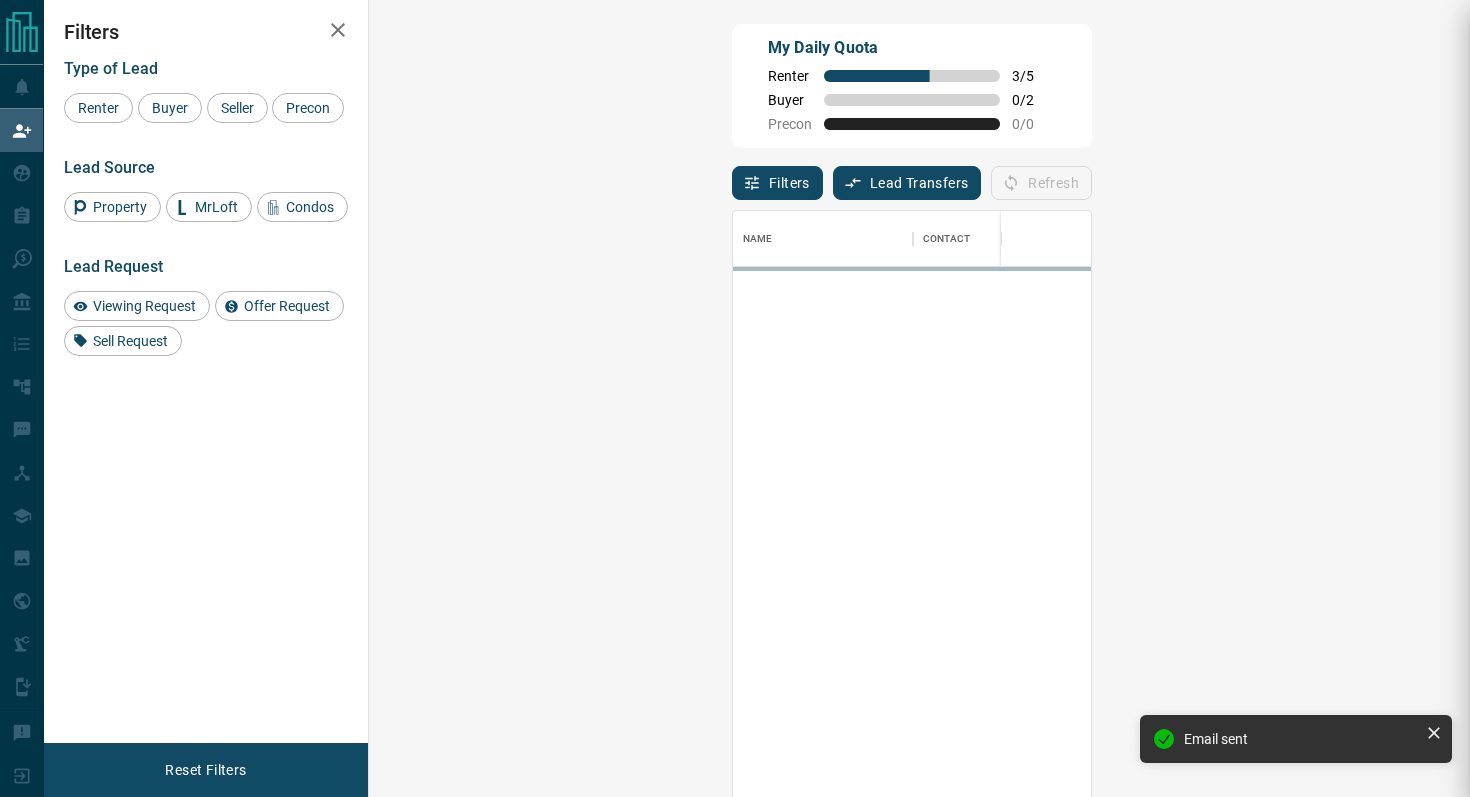 scroll, scrollTop: 1, scrollLeft: 1, axis: both 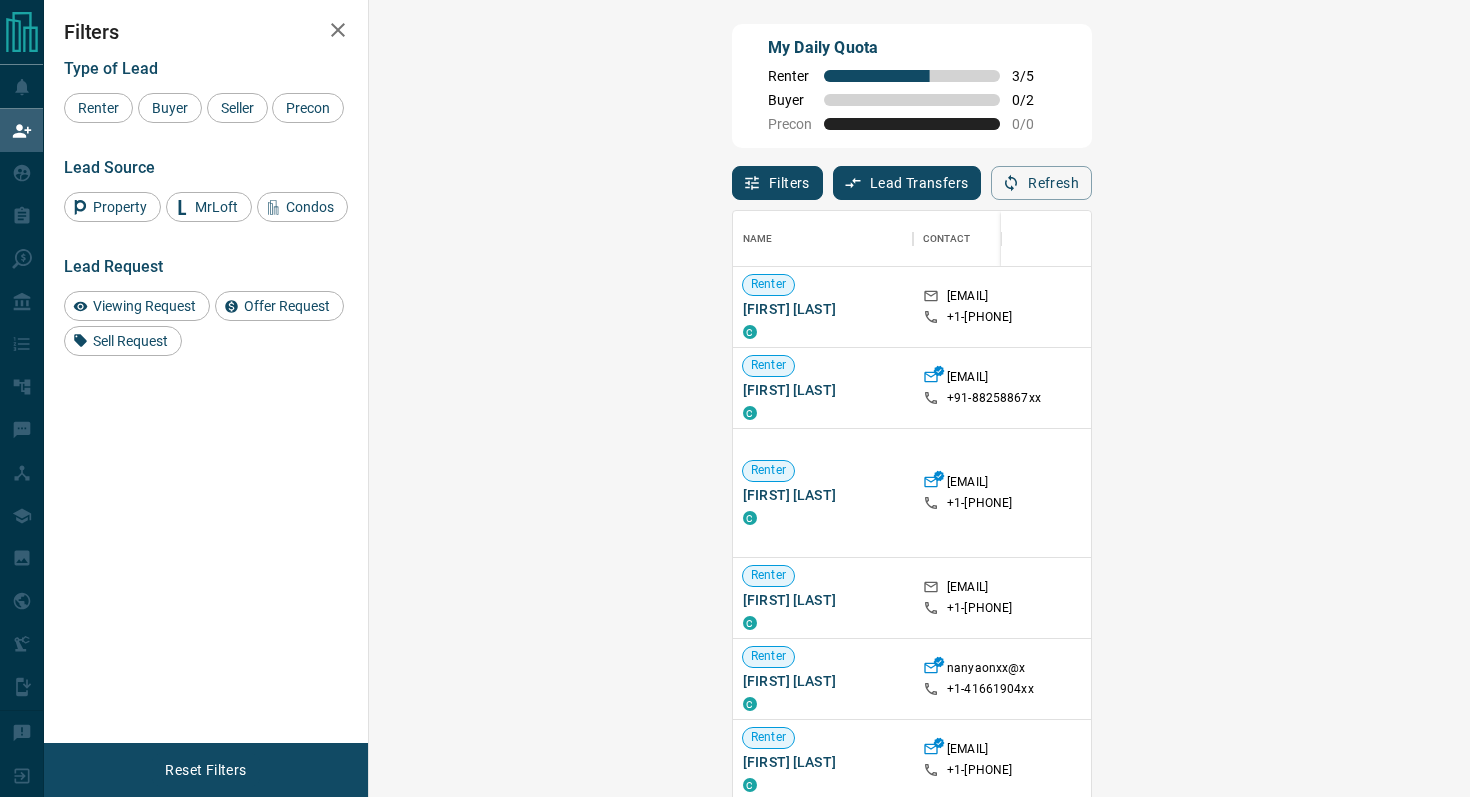click on "Claim" at bounding box center [1746, 493] 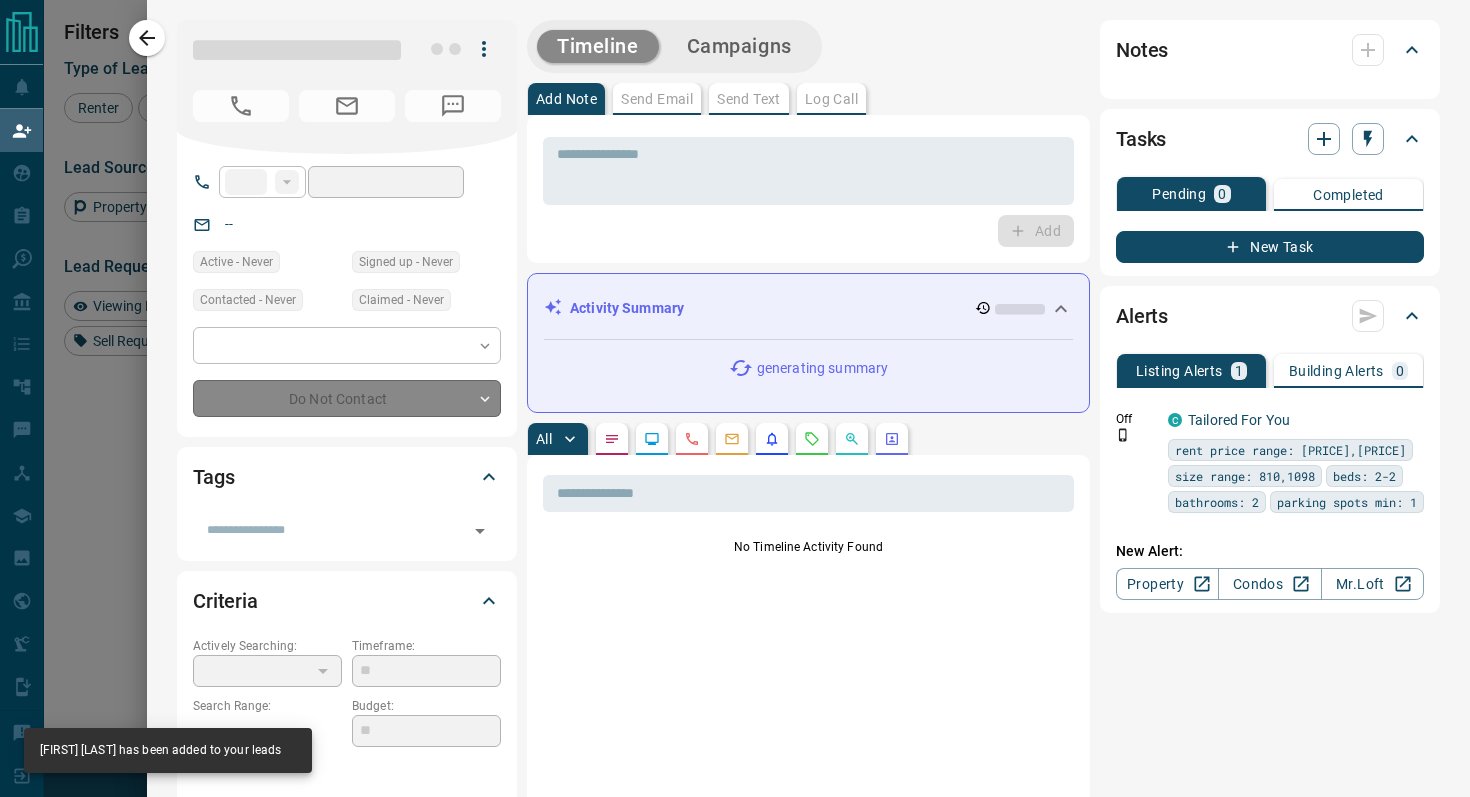 type on "**" 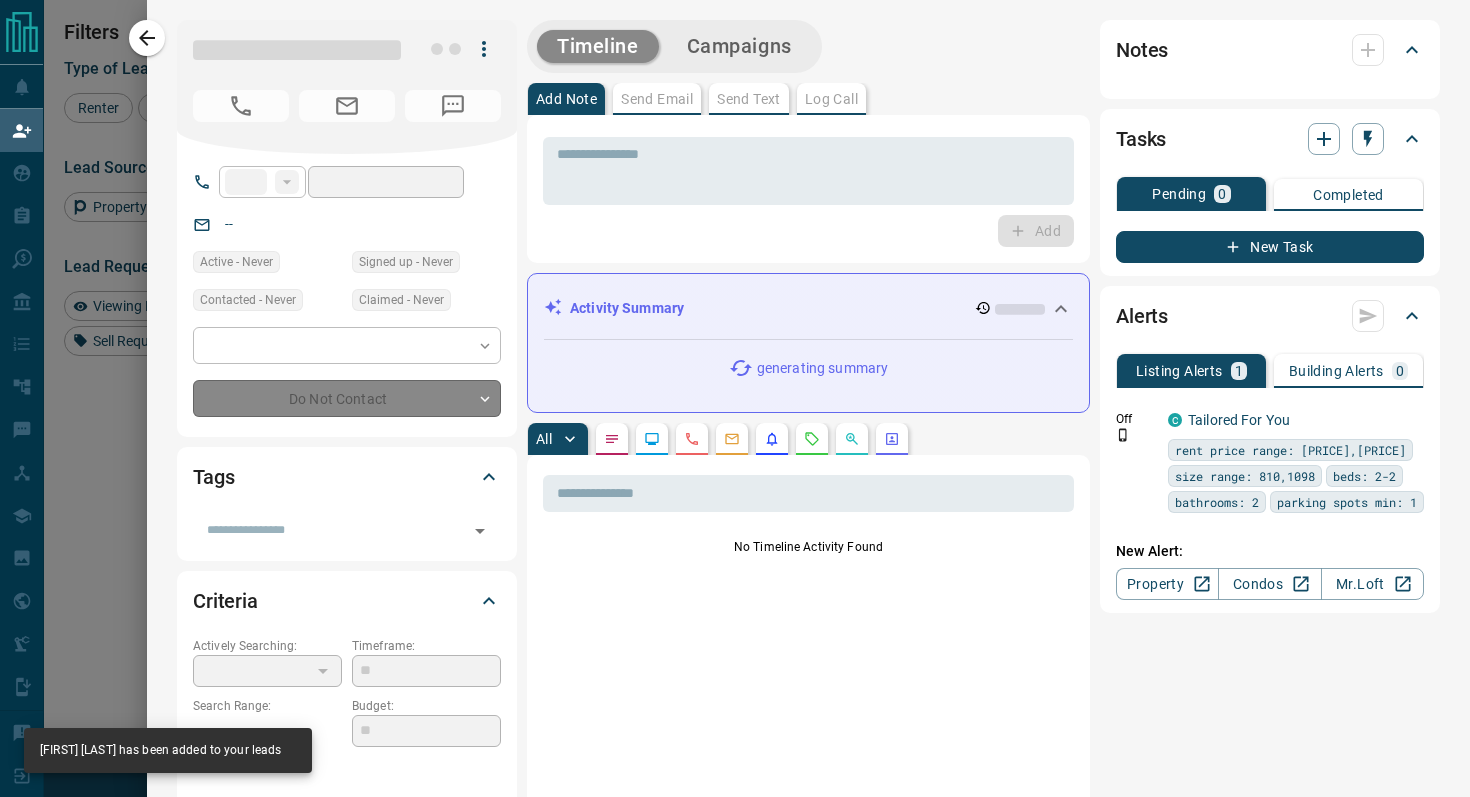 type on "**********" 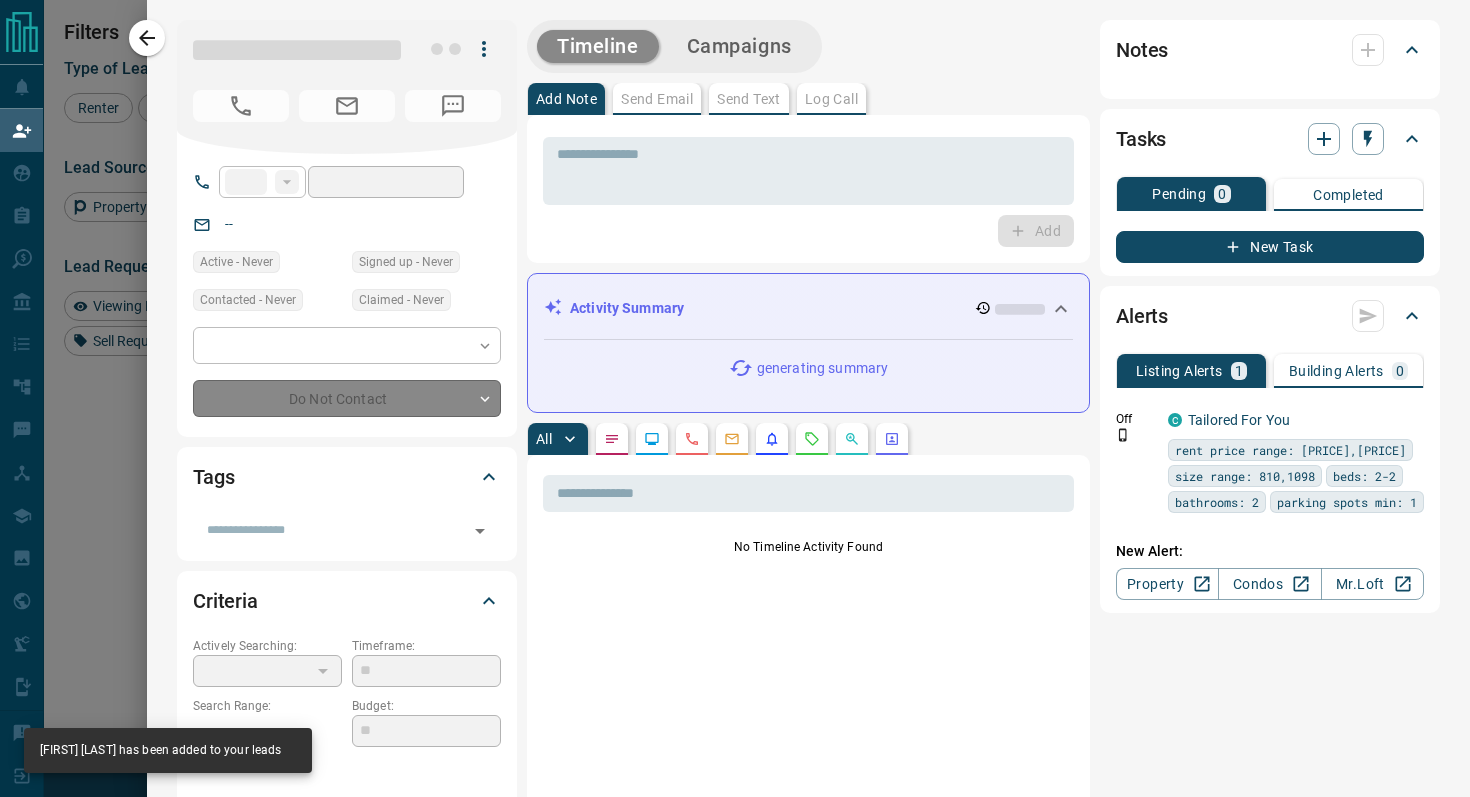 type on "**" 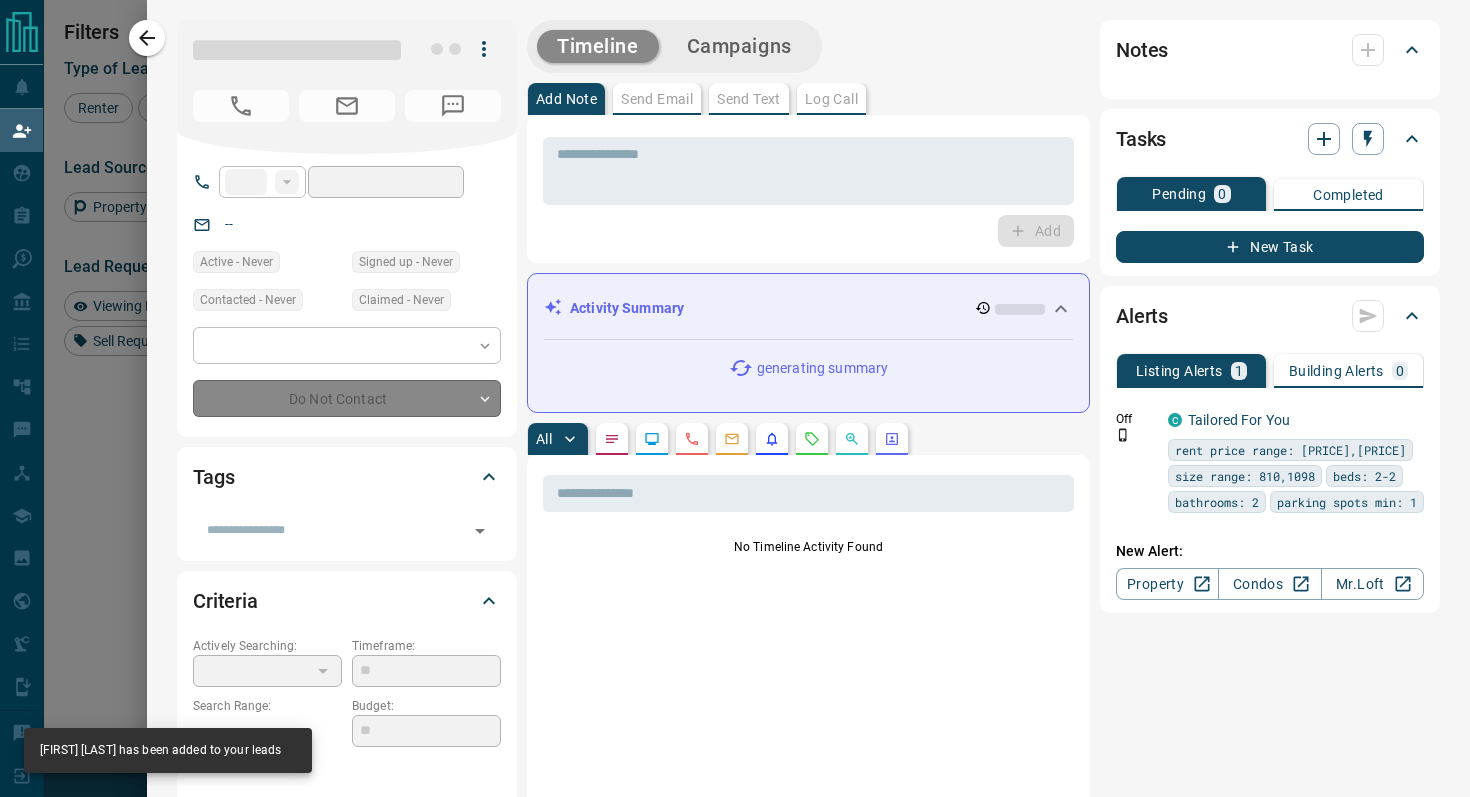type on "*******" 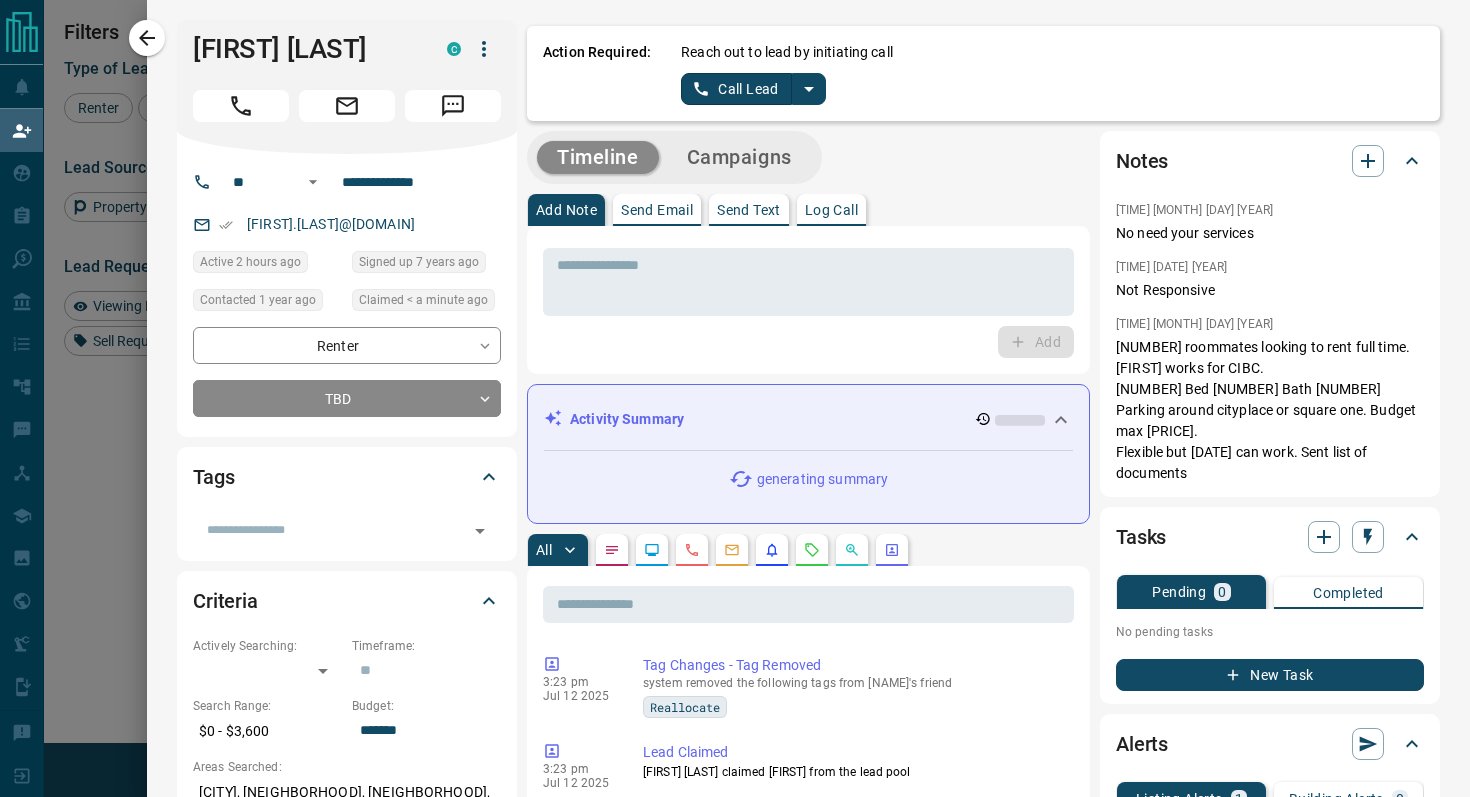 click 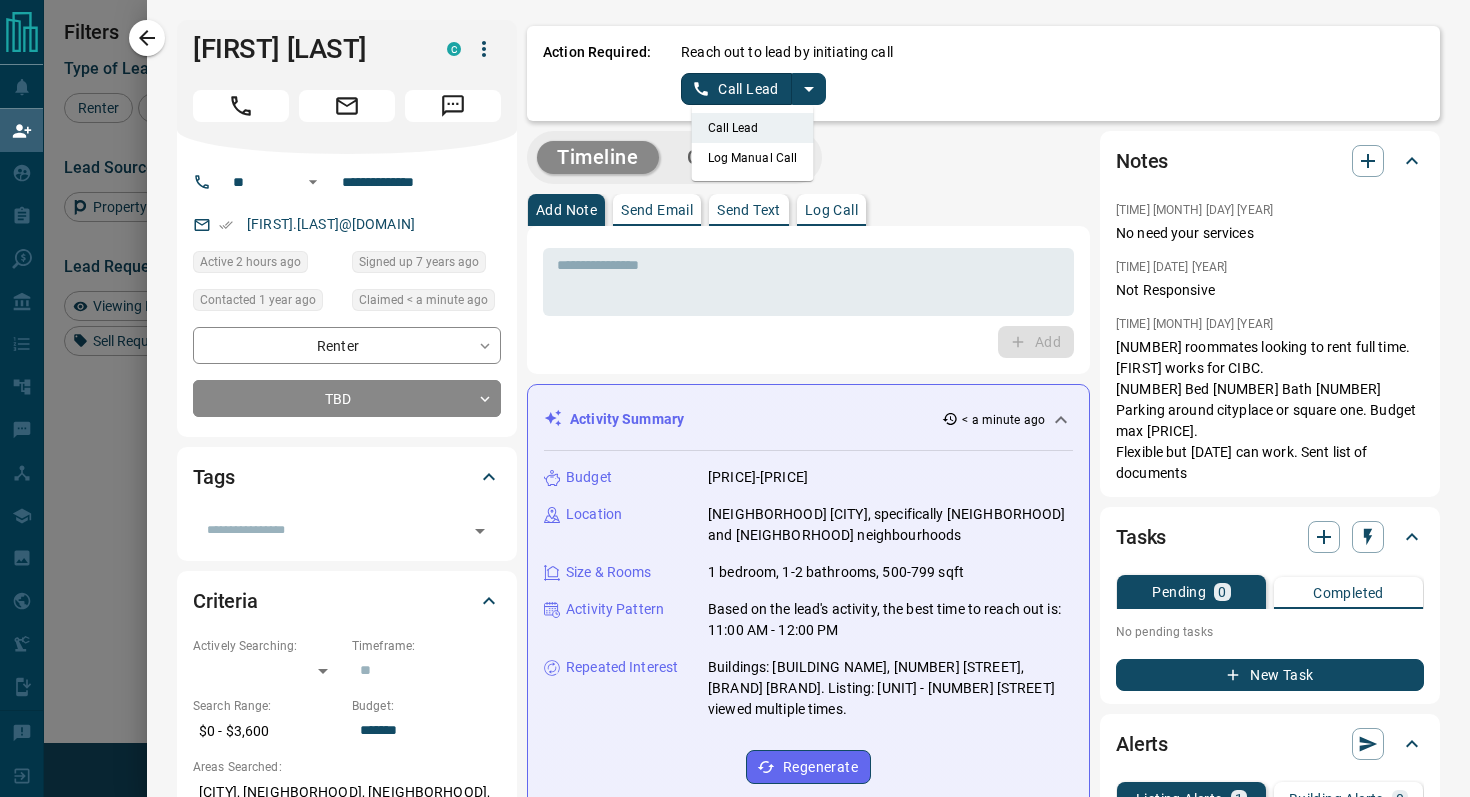 click on "Log Manual Call" at bounding box center (753, 158) 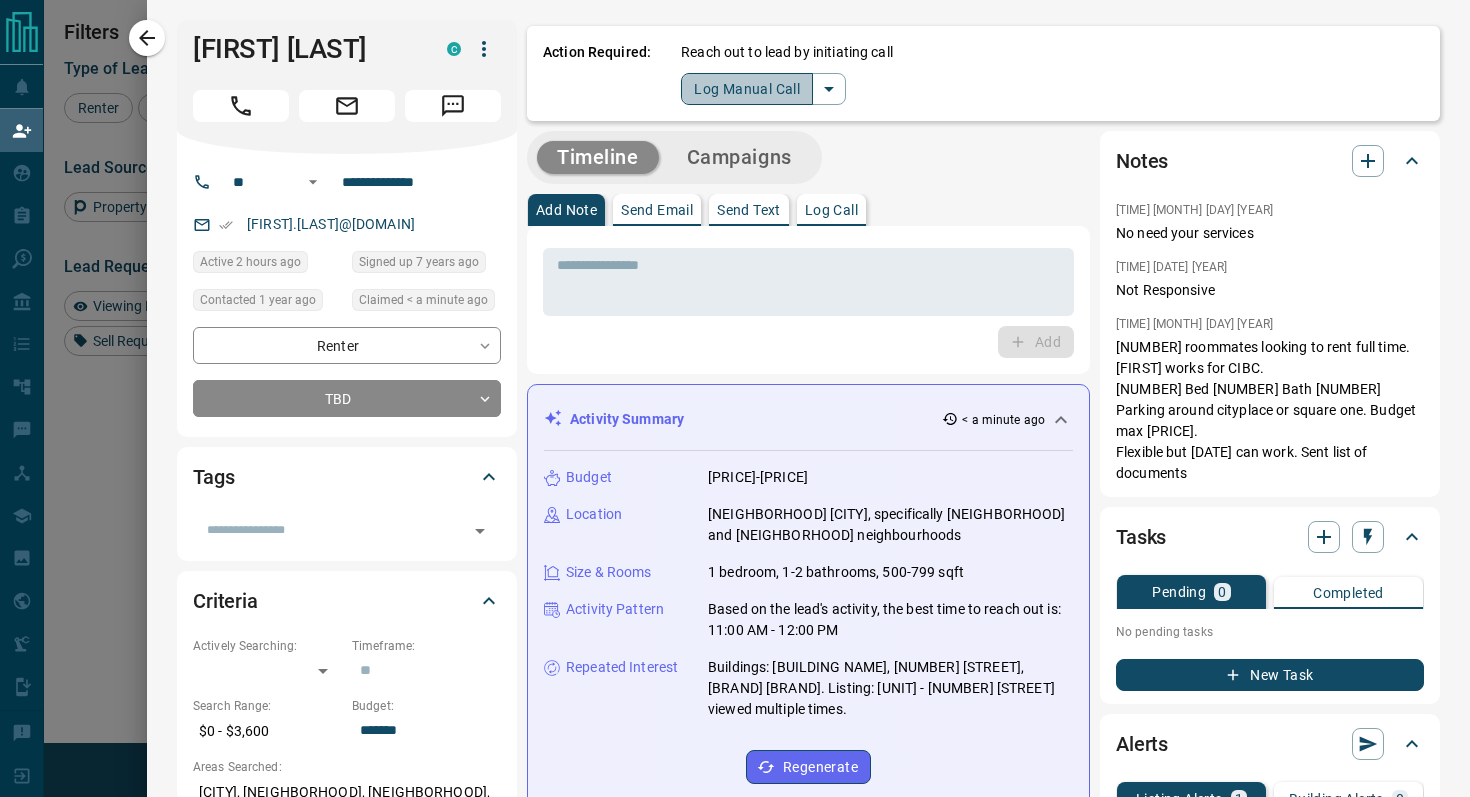 click on "Log Manual Call" at bounding box center (747, 89) 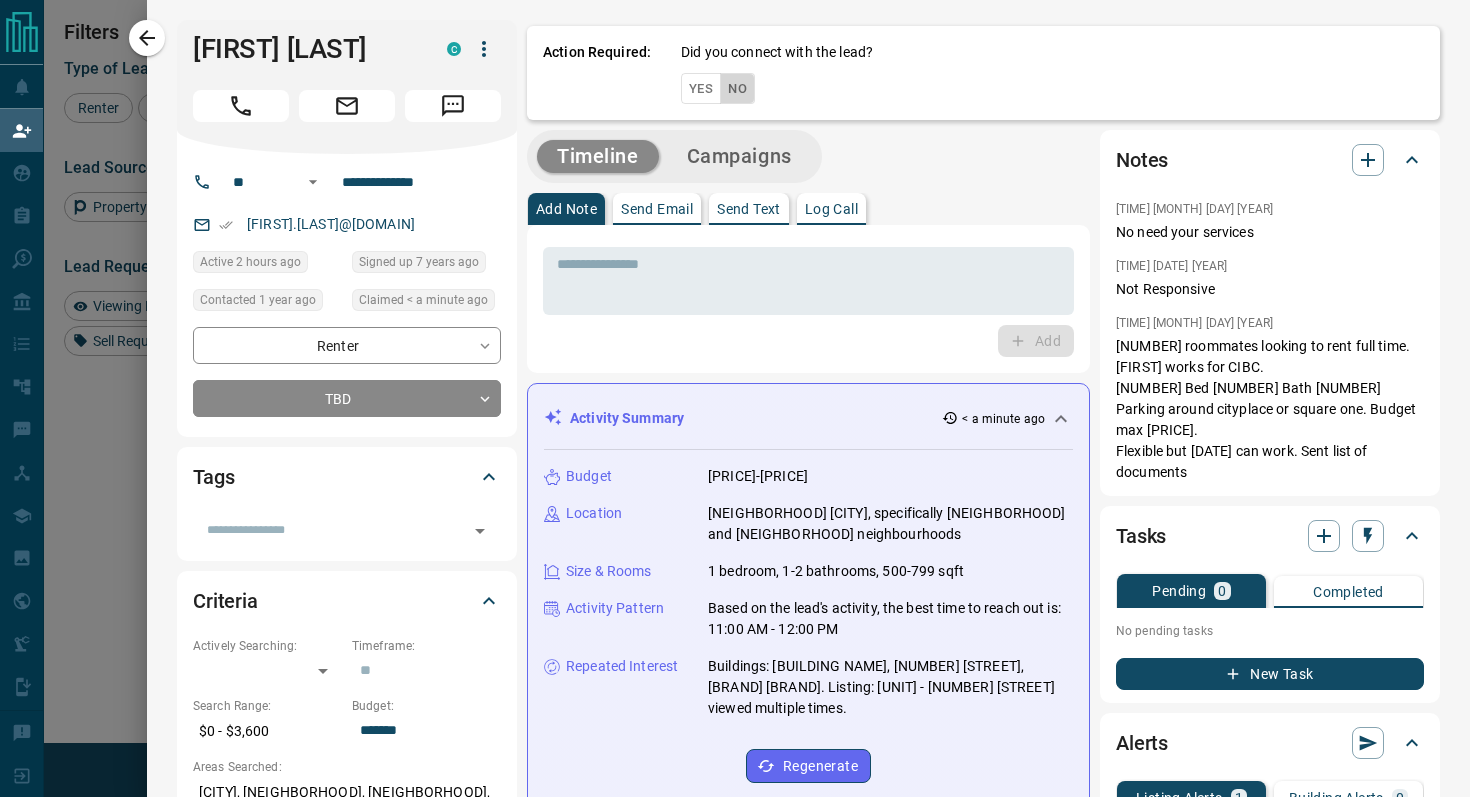 click on "No" at bounding box center [737, 88] 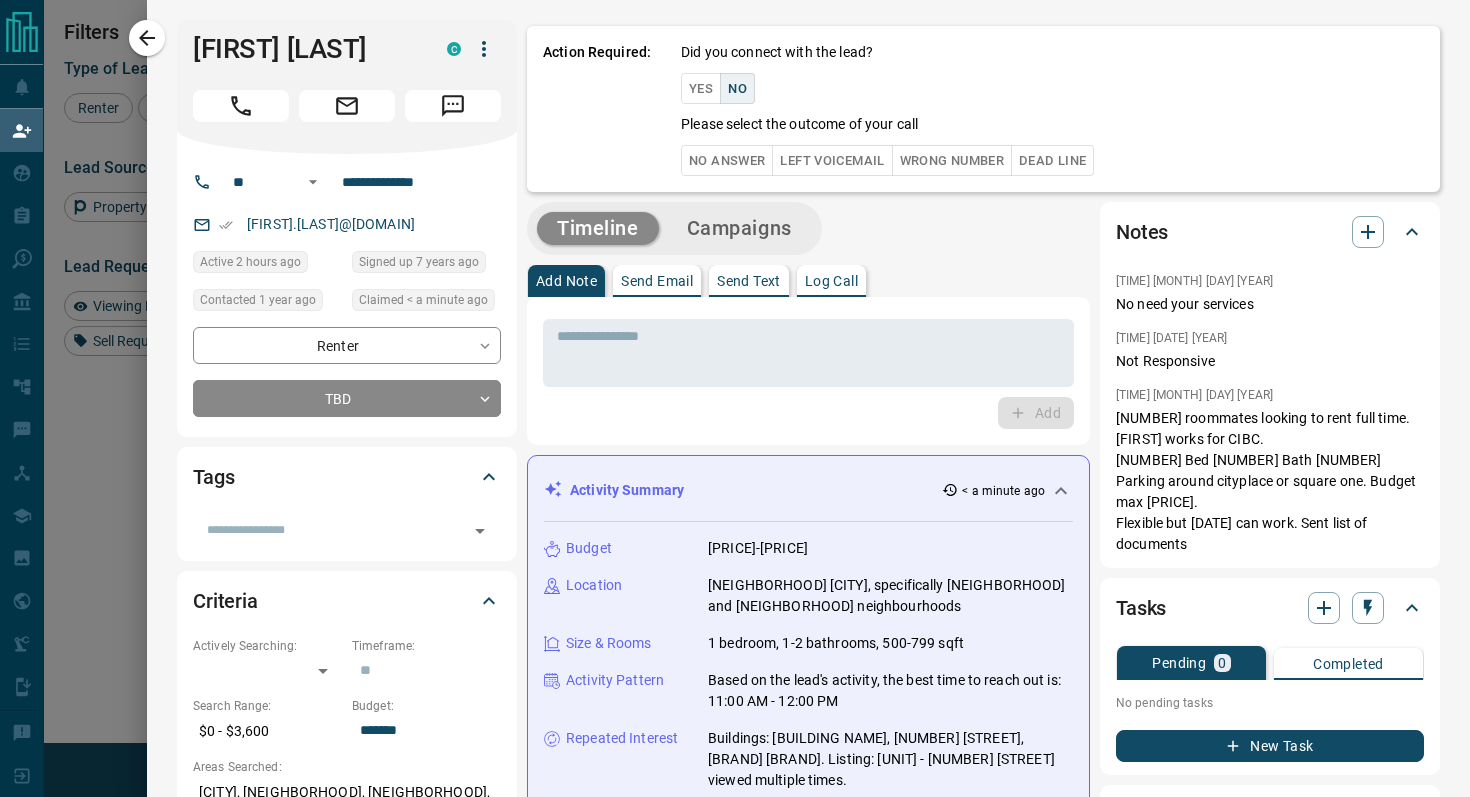 click on "No Answer" at bounding box center (727, 160) 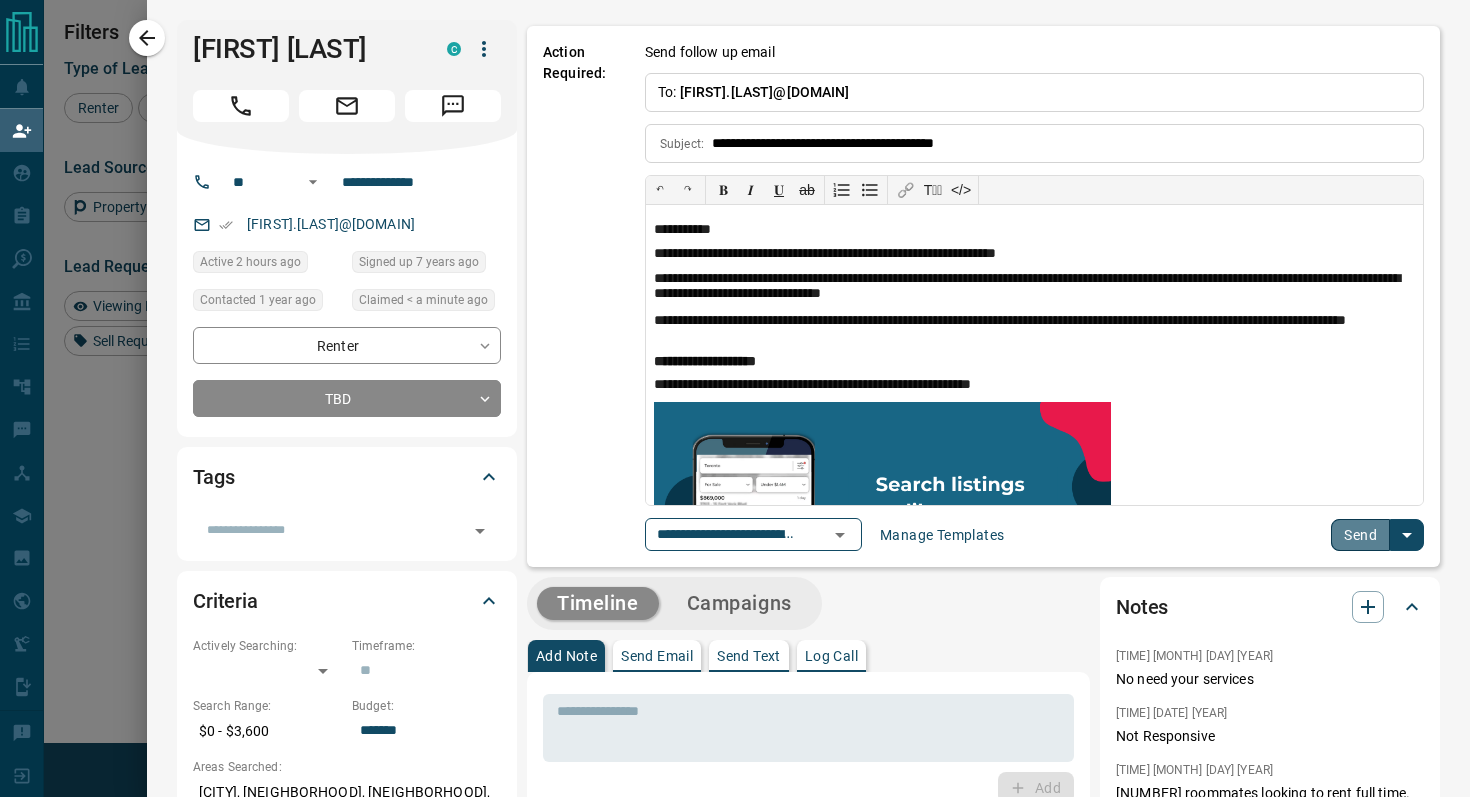 click on "Send" at bounding box center [1360, 535] 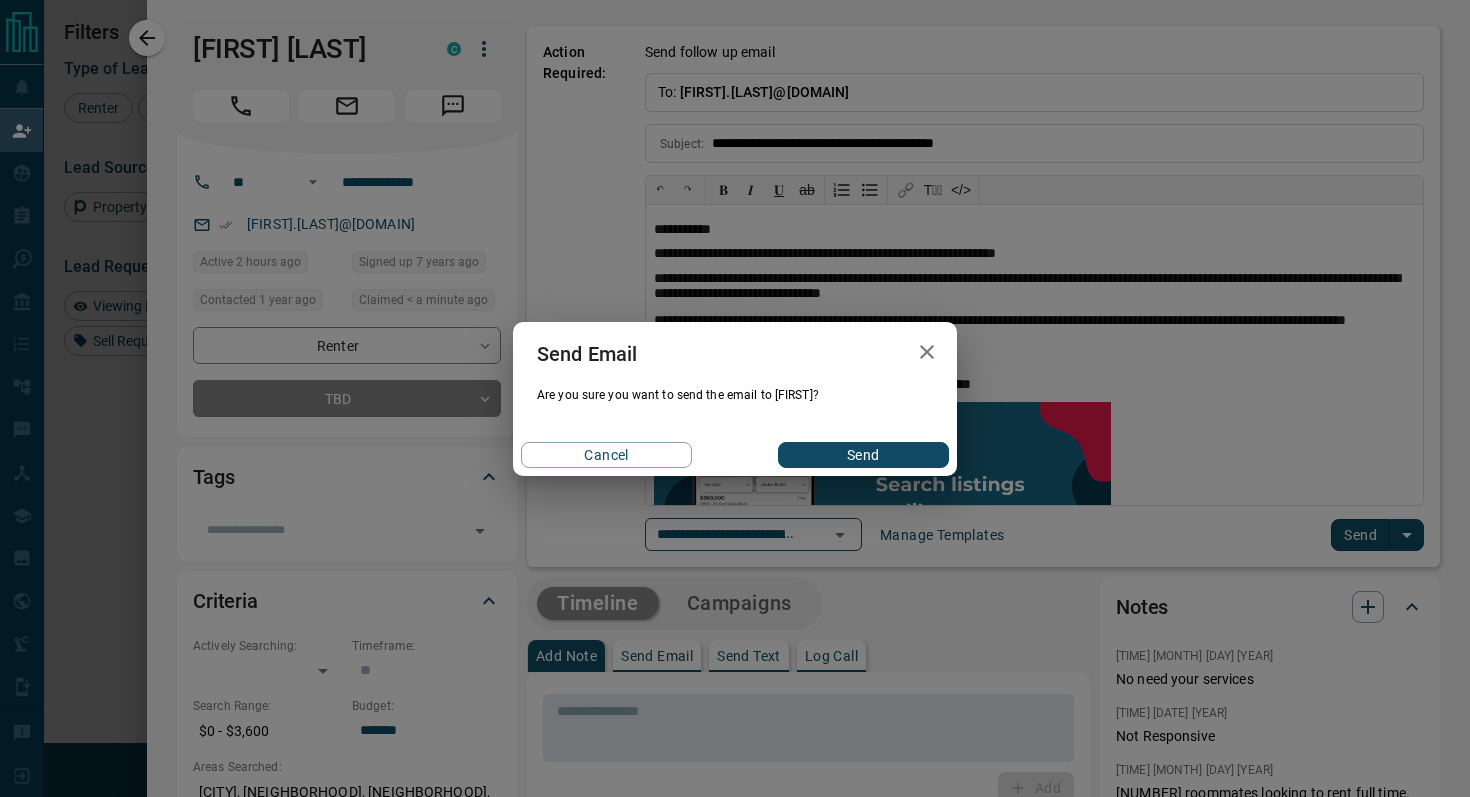 click on "Send" at bounding box center (863, 455) 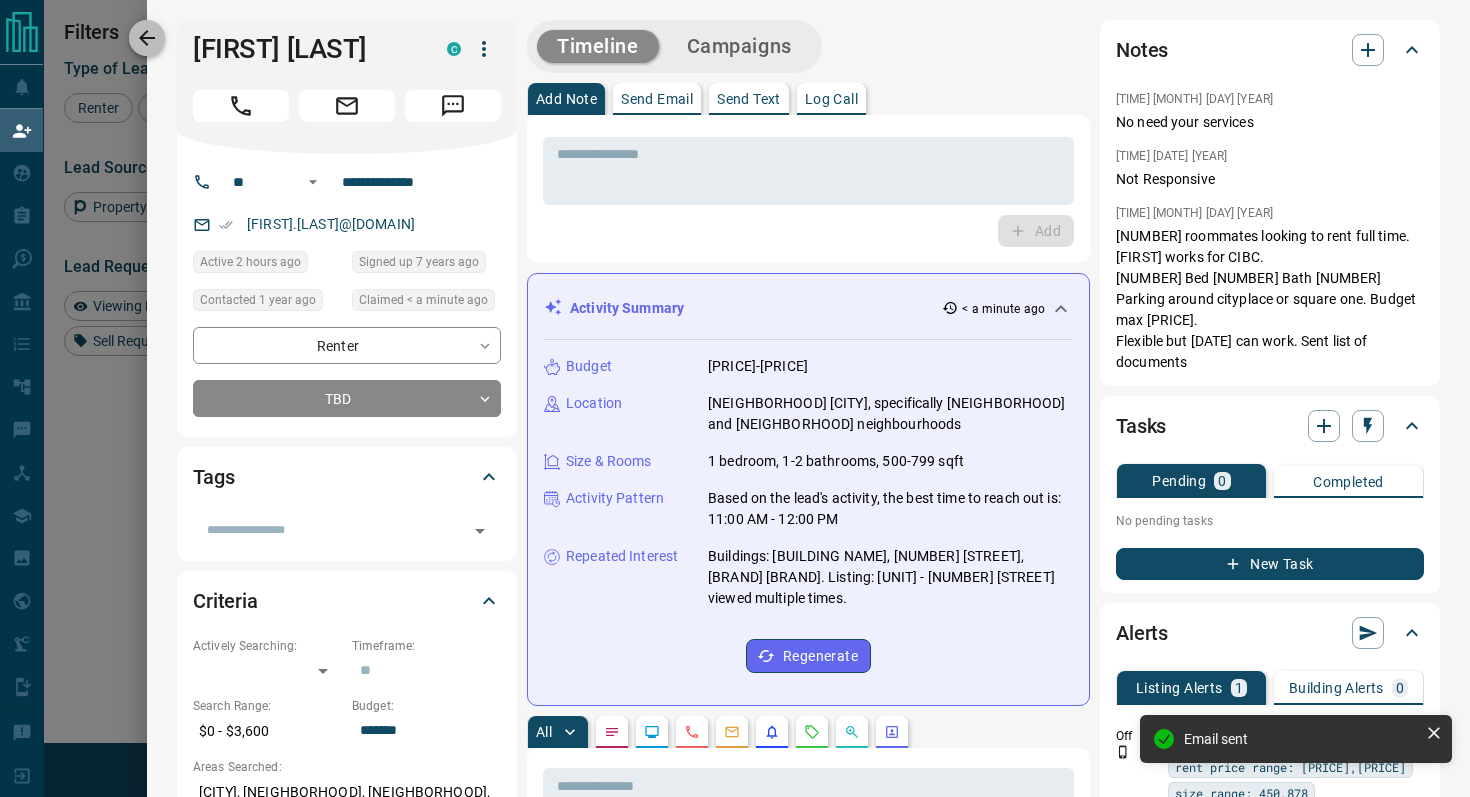 click 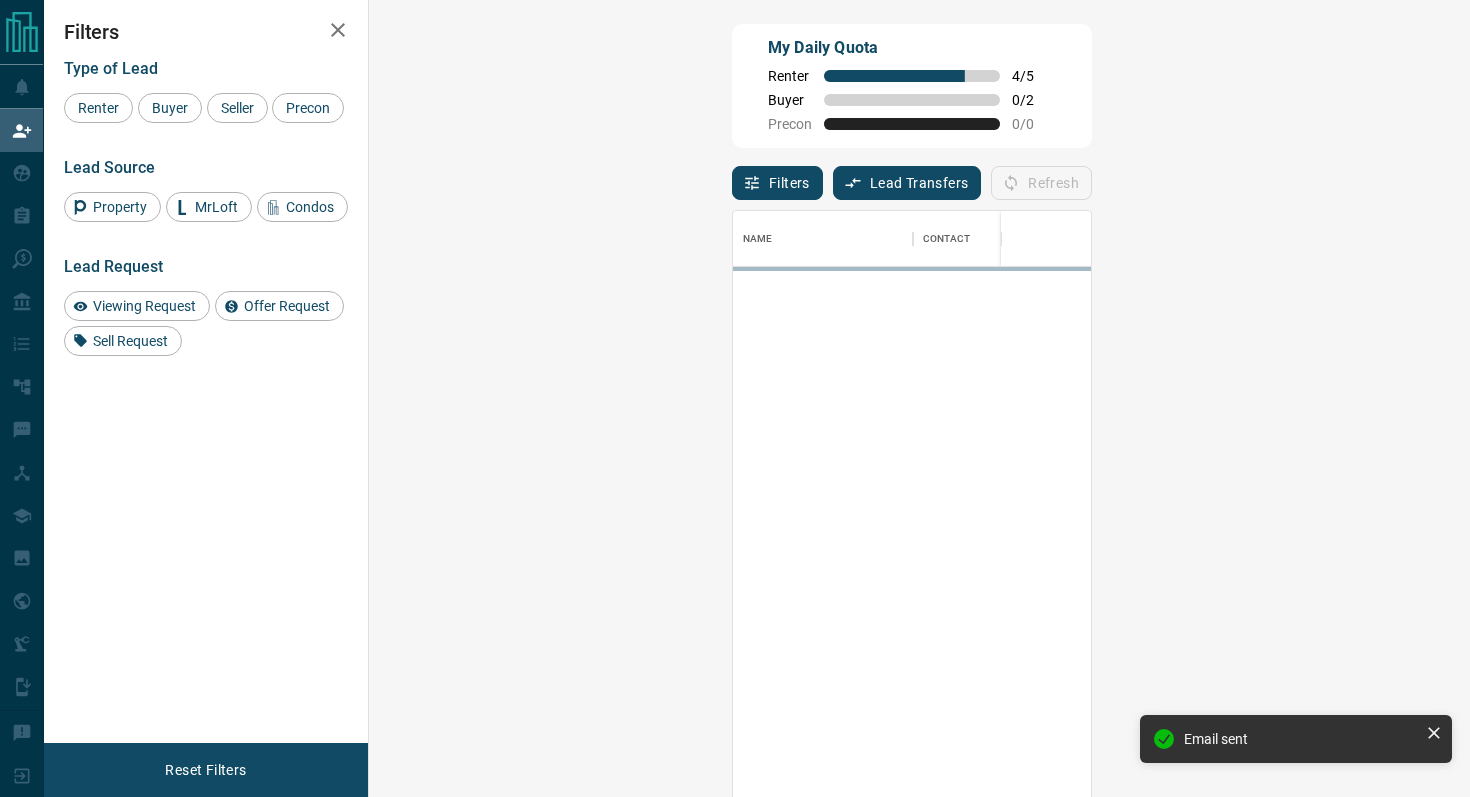scroll, scrollTop: 1, scrollLeft: 1, axis: both 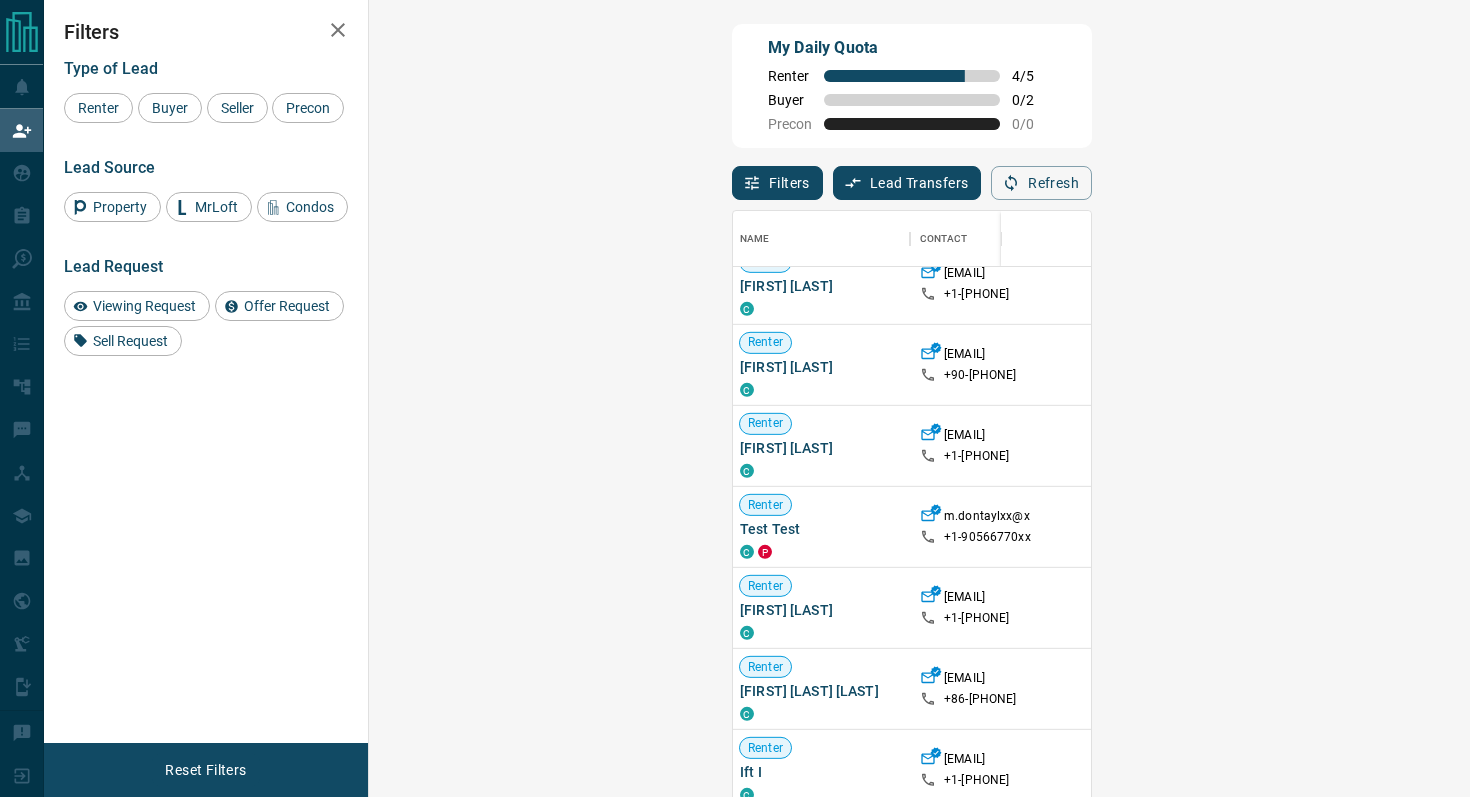 click on "Claim" at bounding box center [1746, 446] 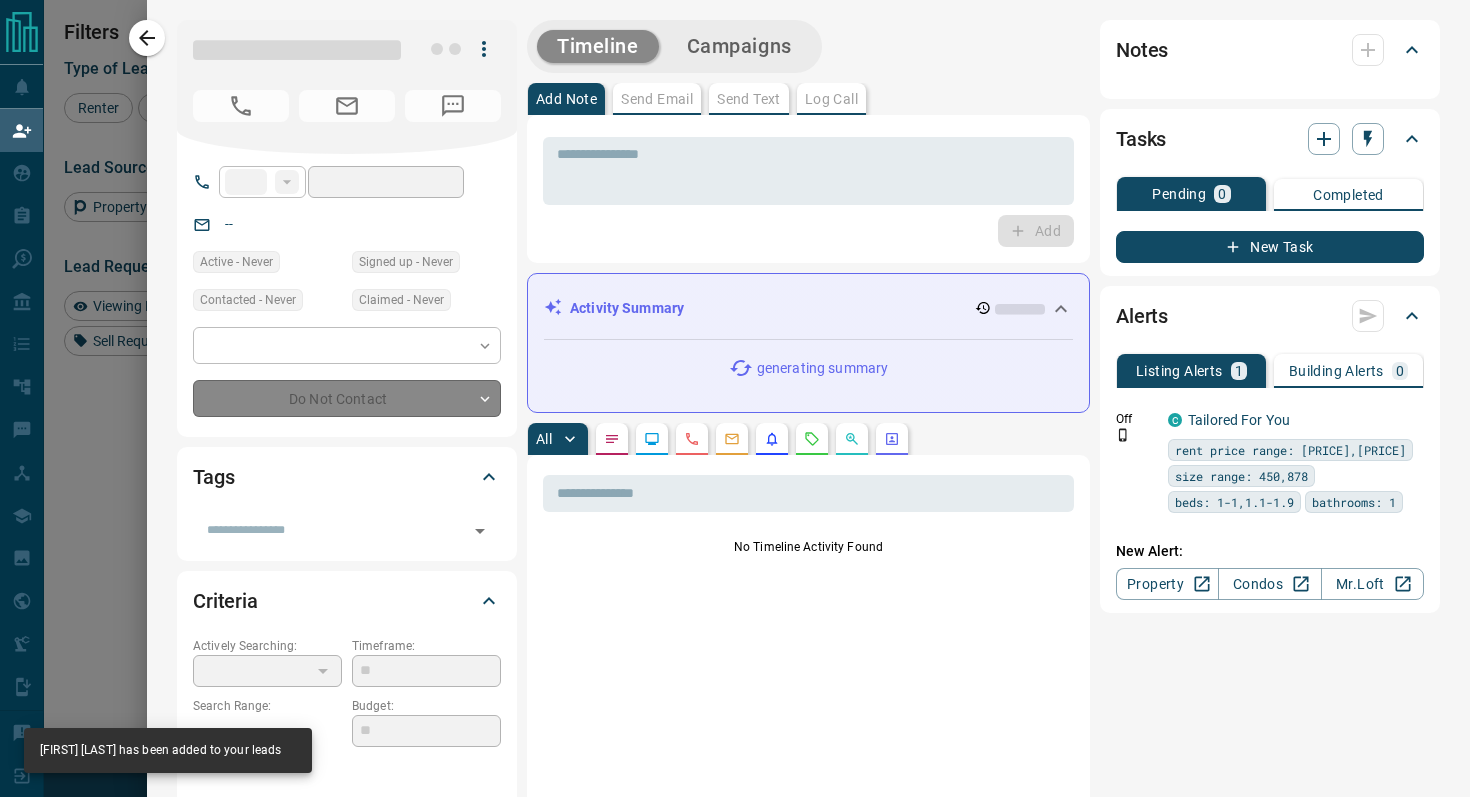 type on "**" 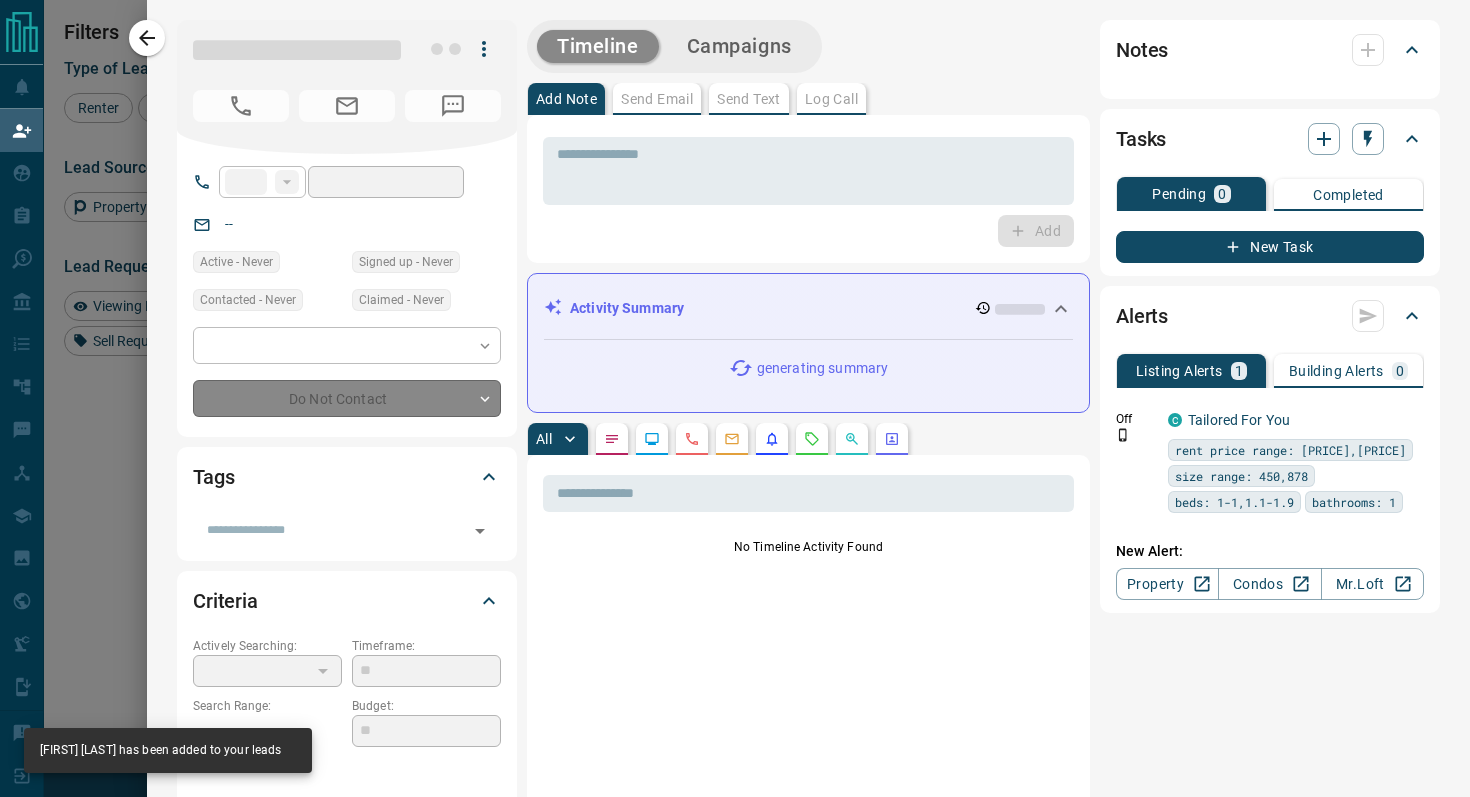 type on "**********" 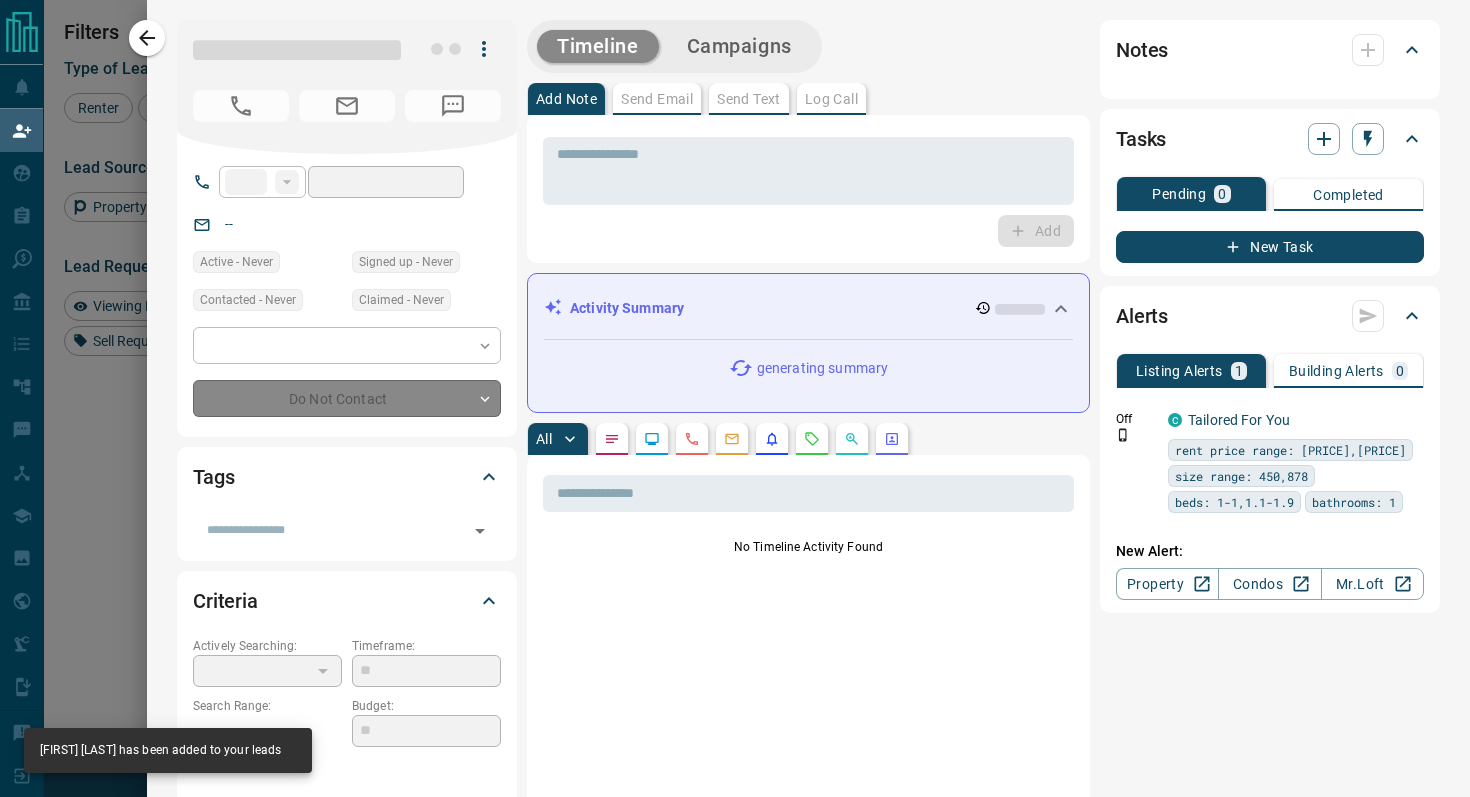 type on "**********" 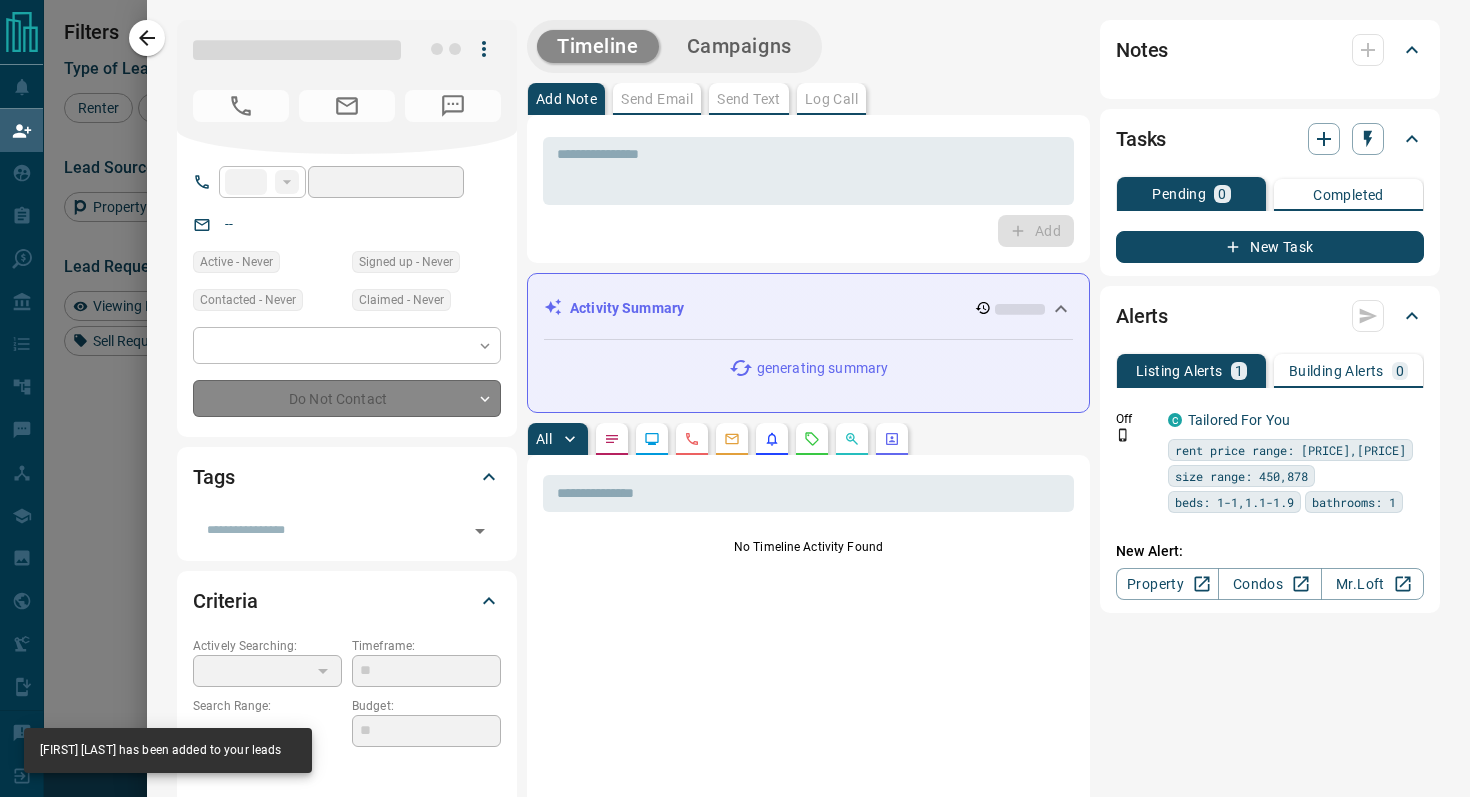 type on "**" 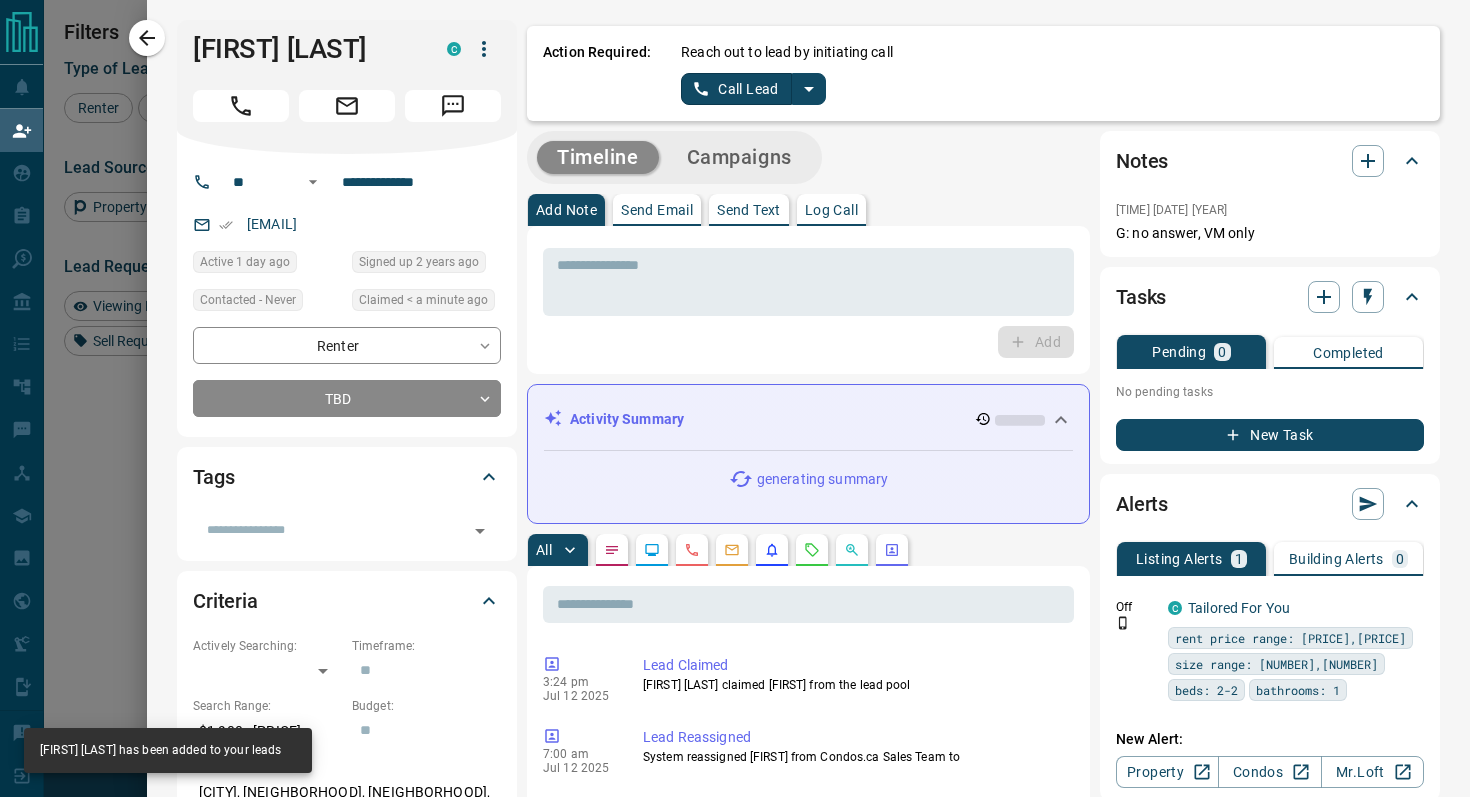 click 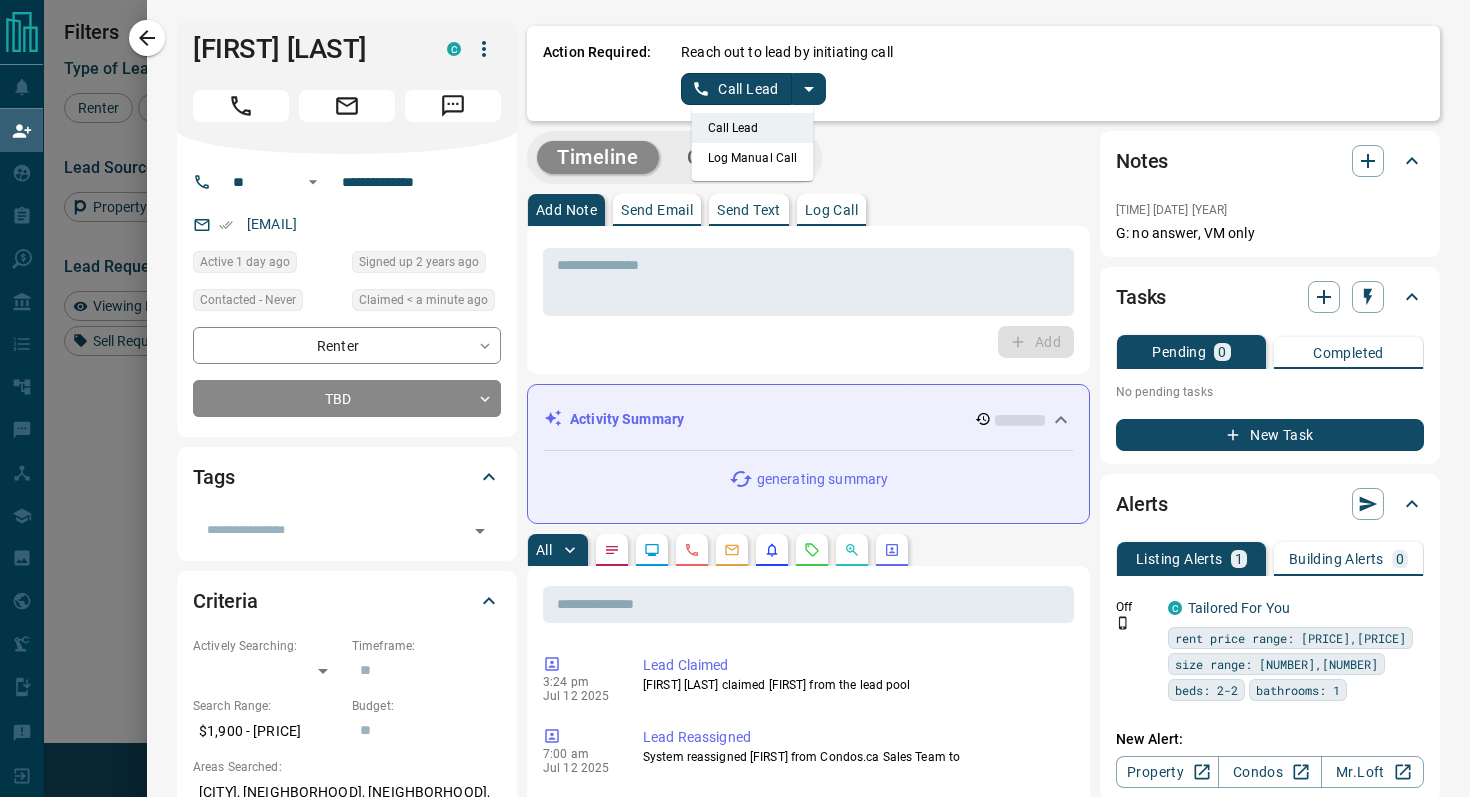 click on "Log Manual Call" at bounding box center (753, 158) 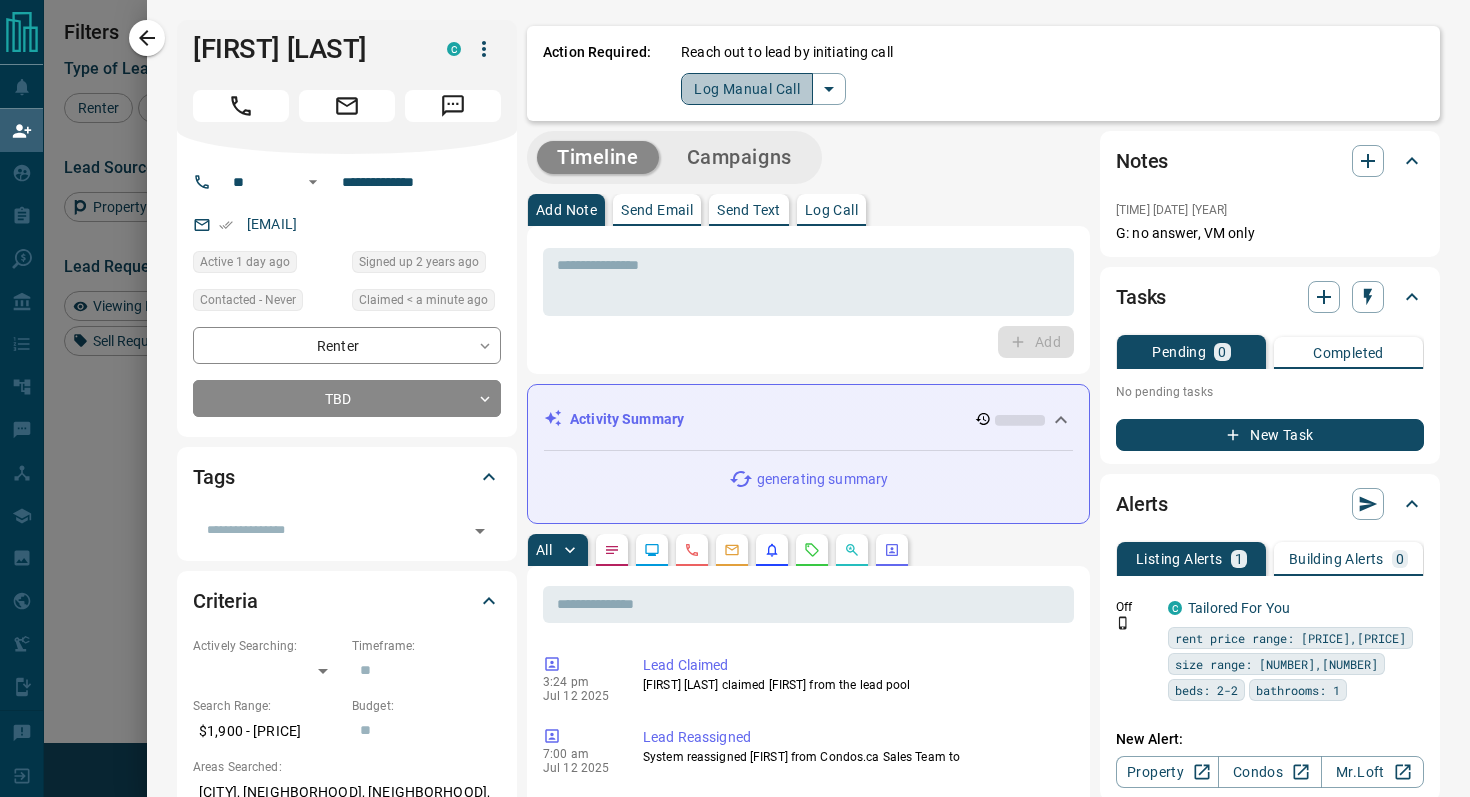 click on "Log Manual Call" at bounding box center [747, 89] 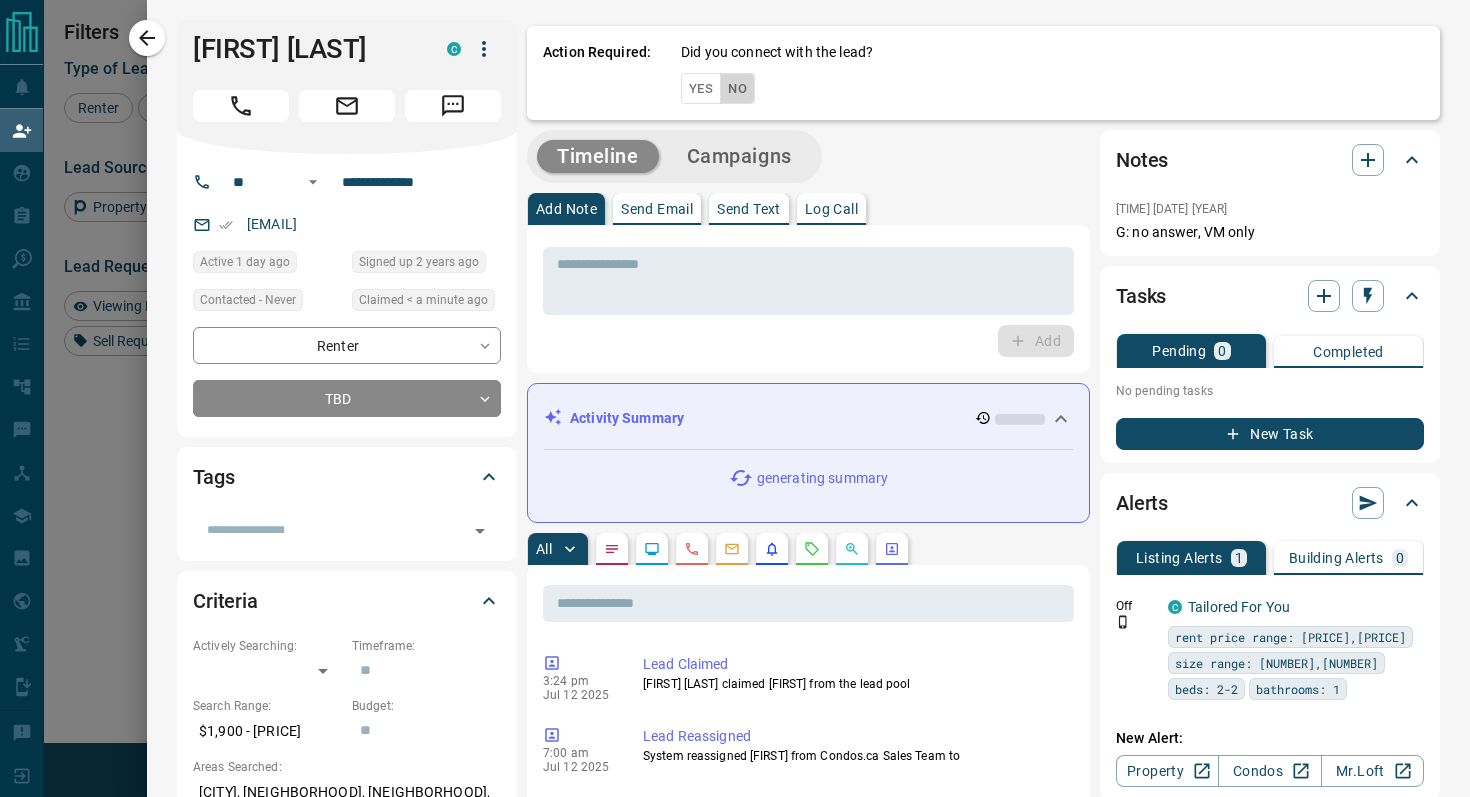 click on "No" at bounding box center [737, 88] 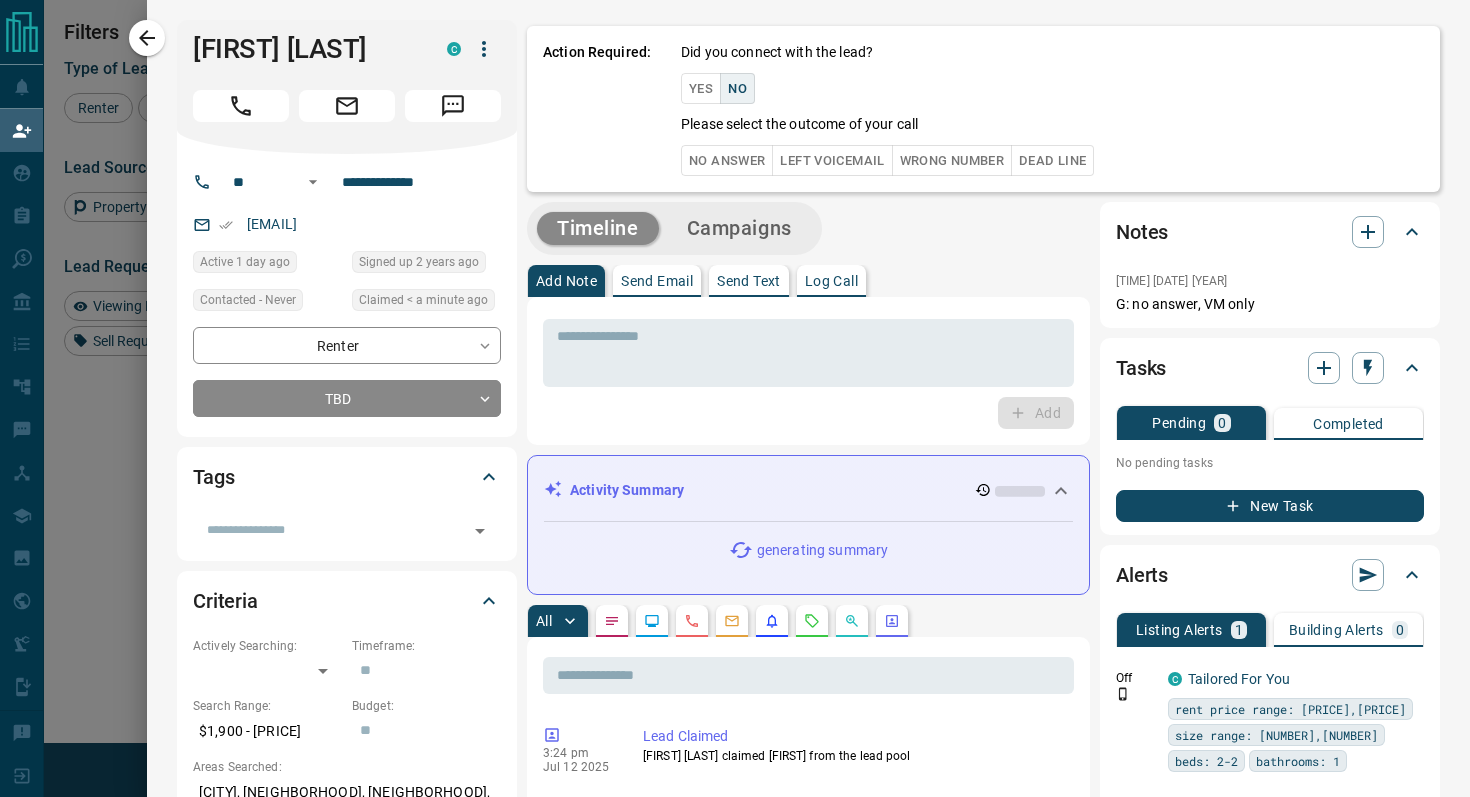 click on "No Answer" at bounding box center (727, 160) 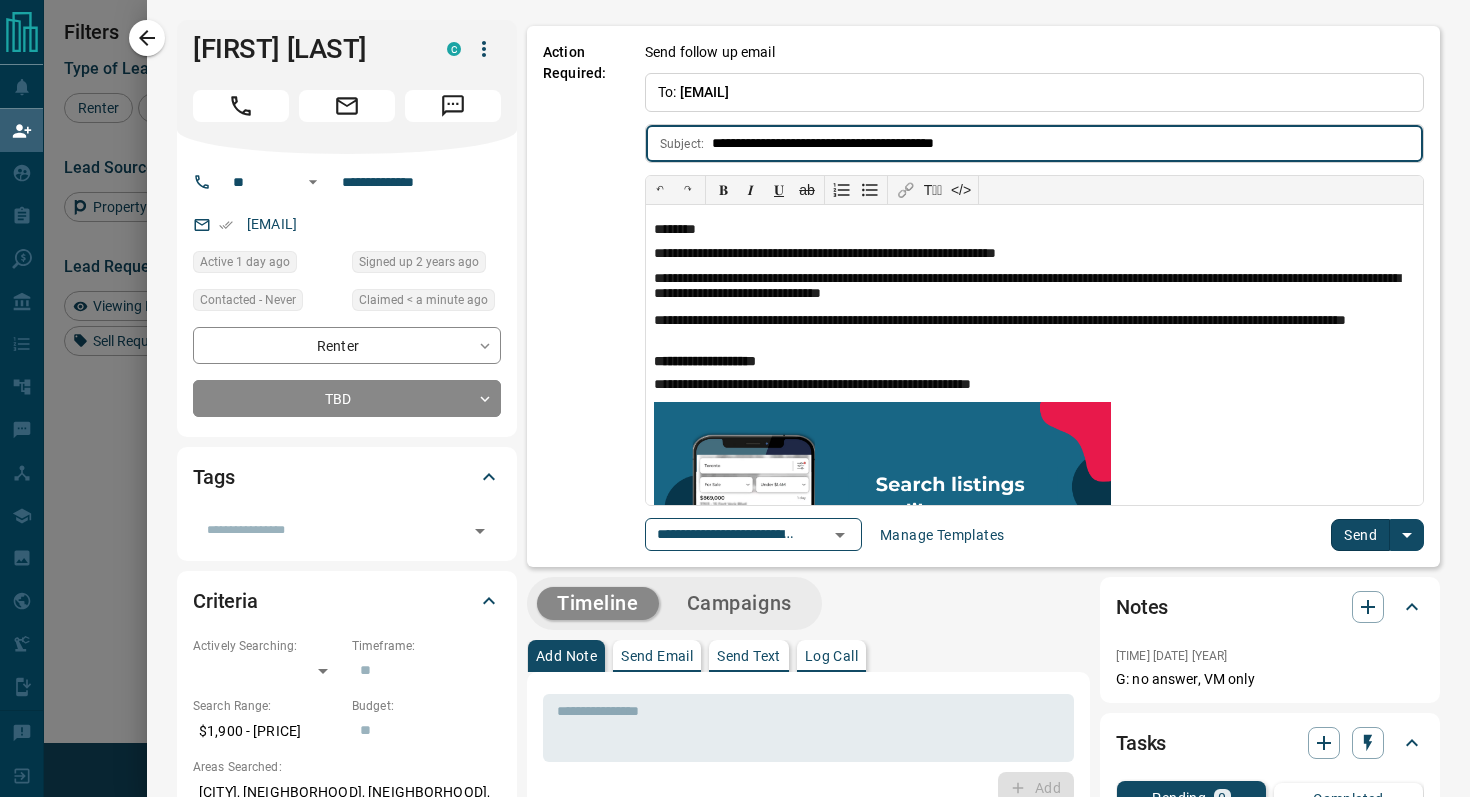 click on "Send" at bounding box center [1360, 535] 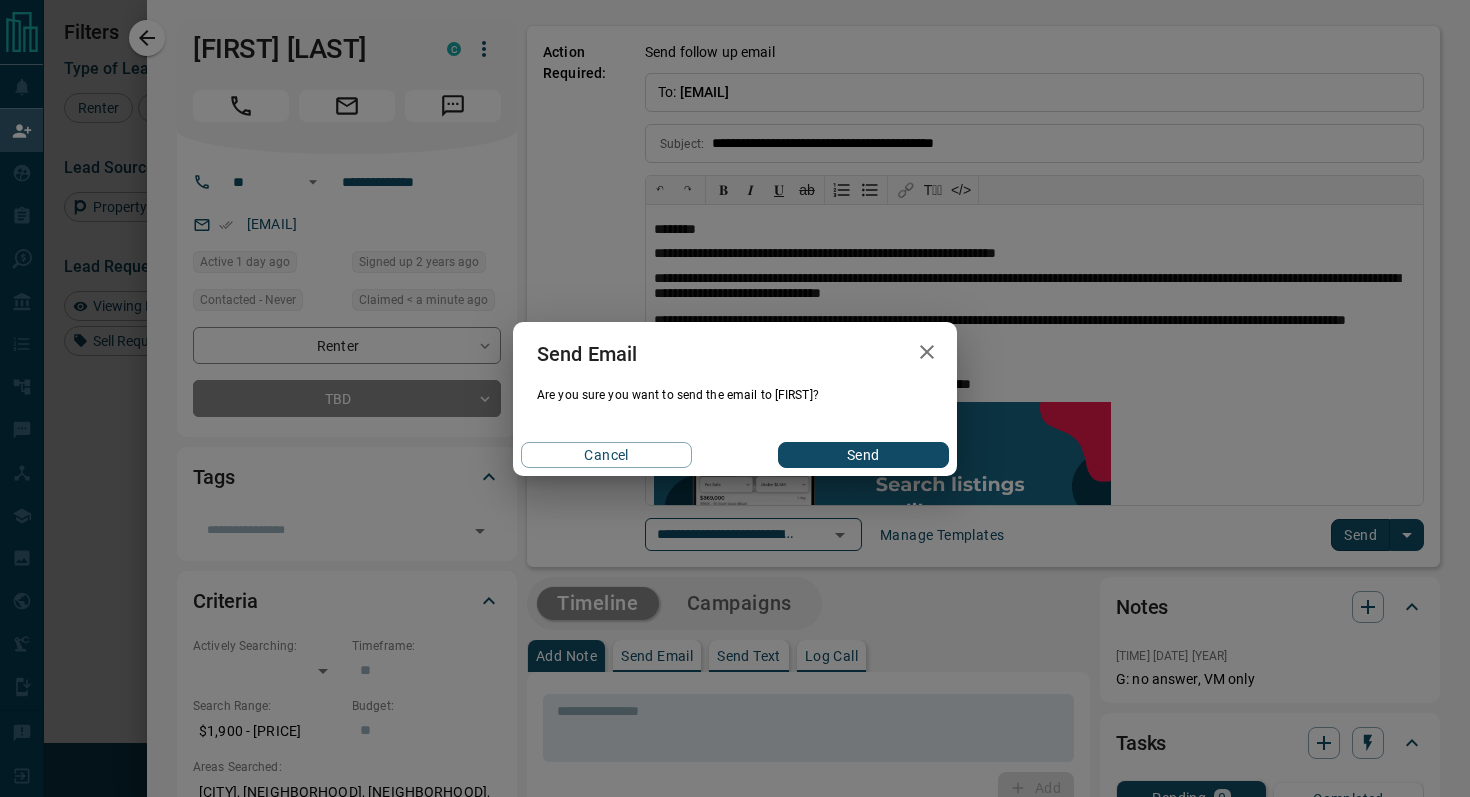 click on "Send" at bounding box center [863, 455] 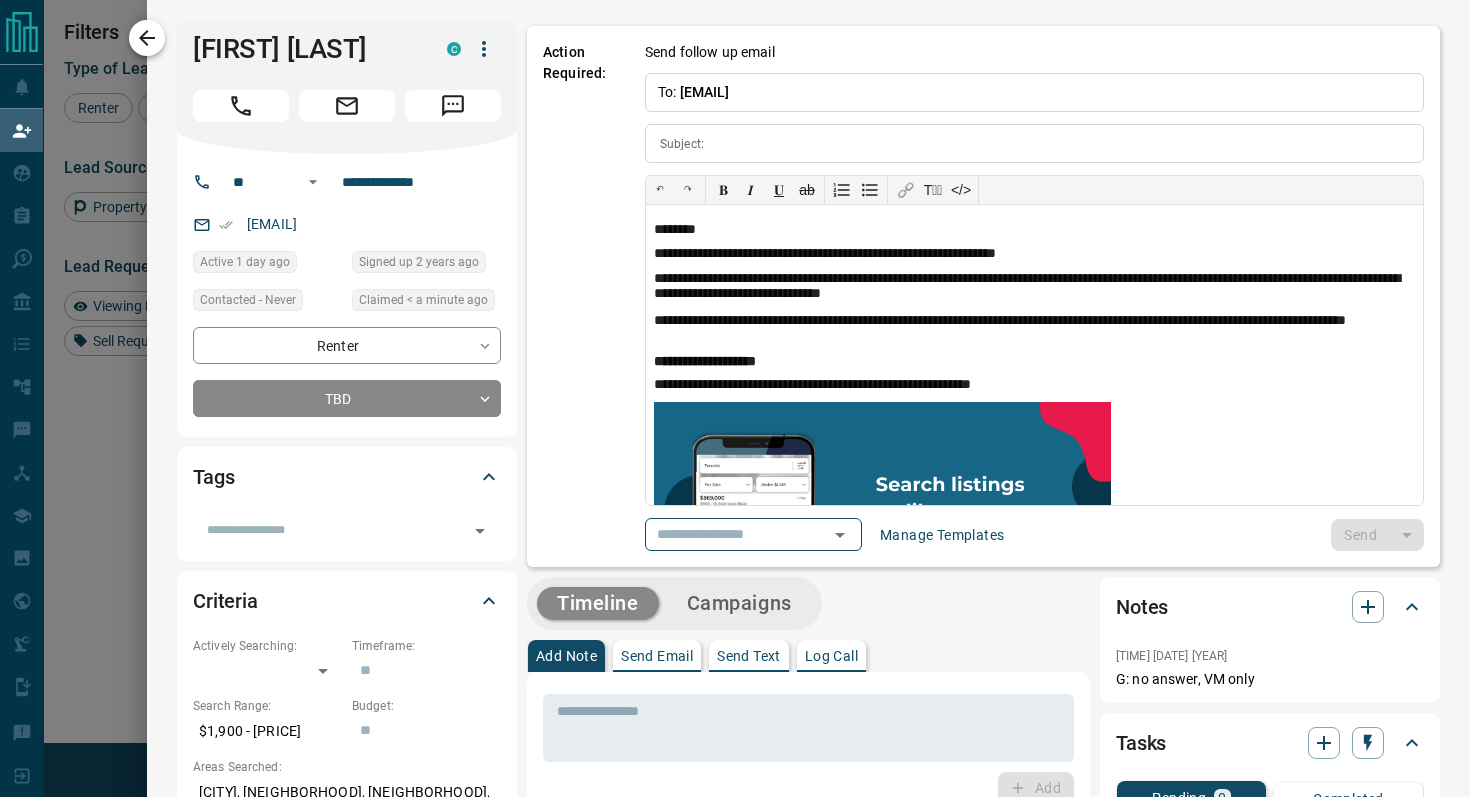 click 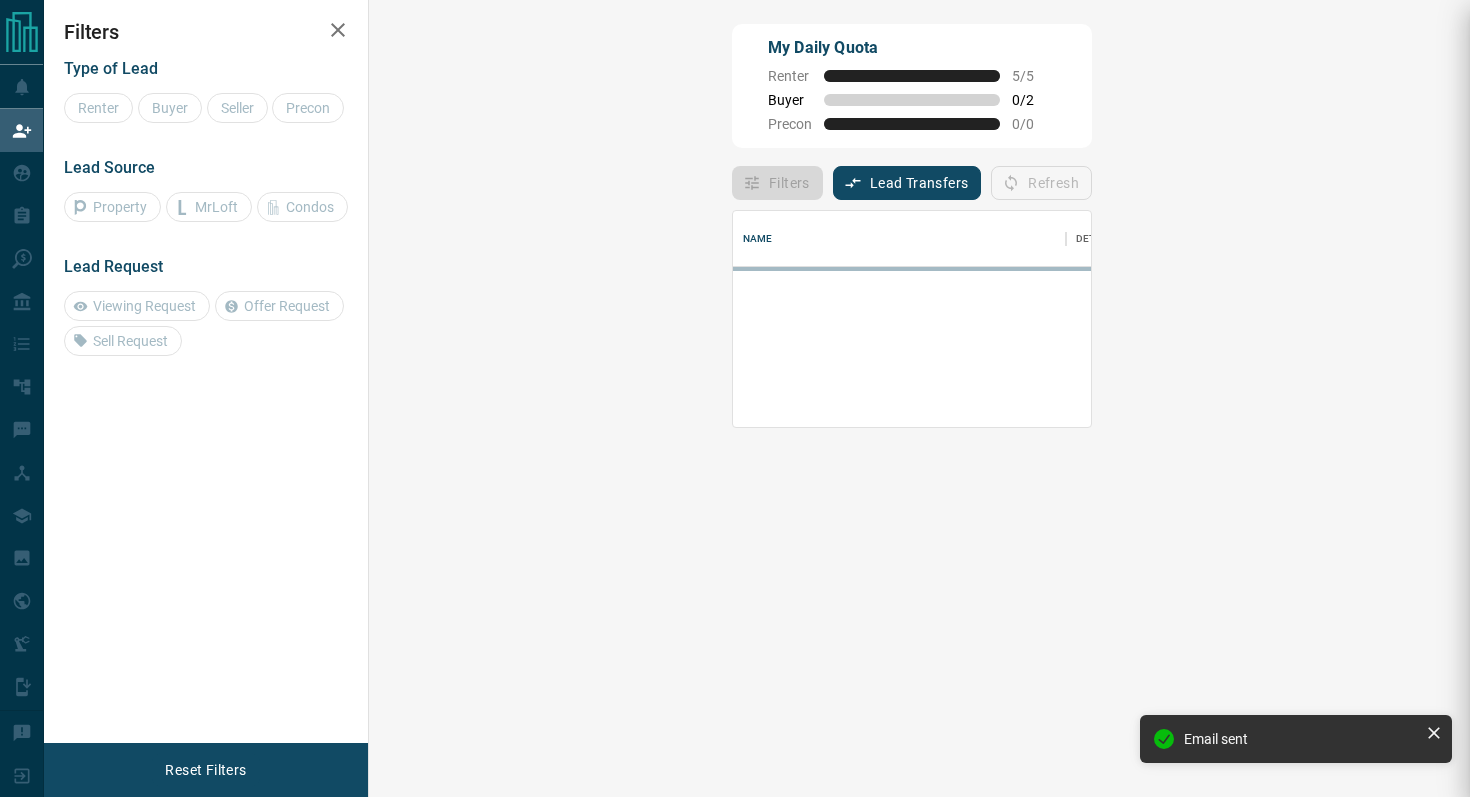 scroll, scrollTop: 0, scrollLeft: 0, axis: both 